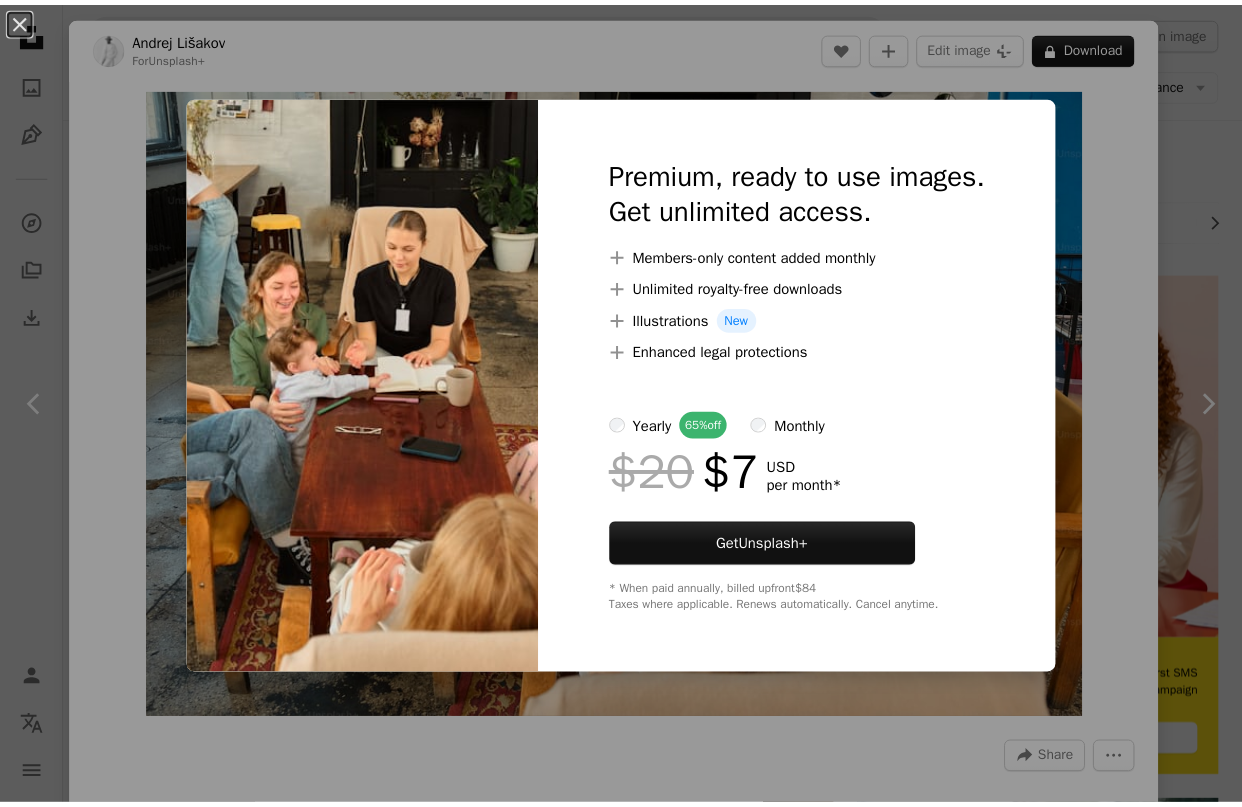 scroll, scrollTop: 27628, scrollLeft: 0, axis: vertical 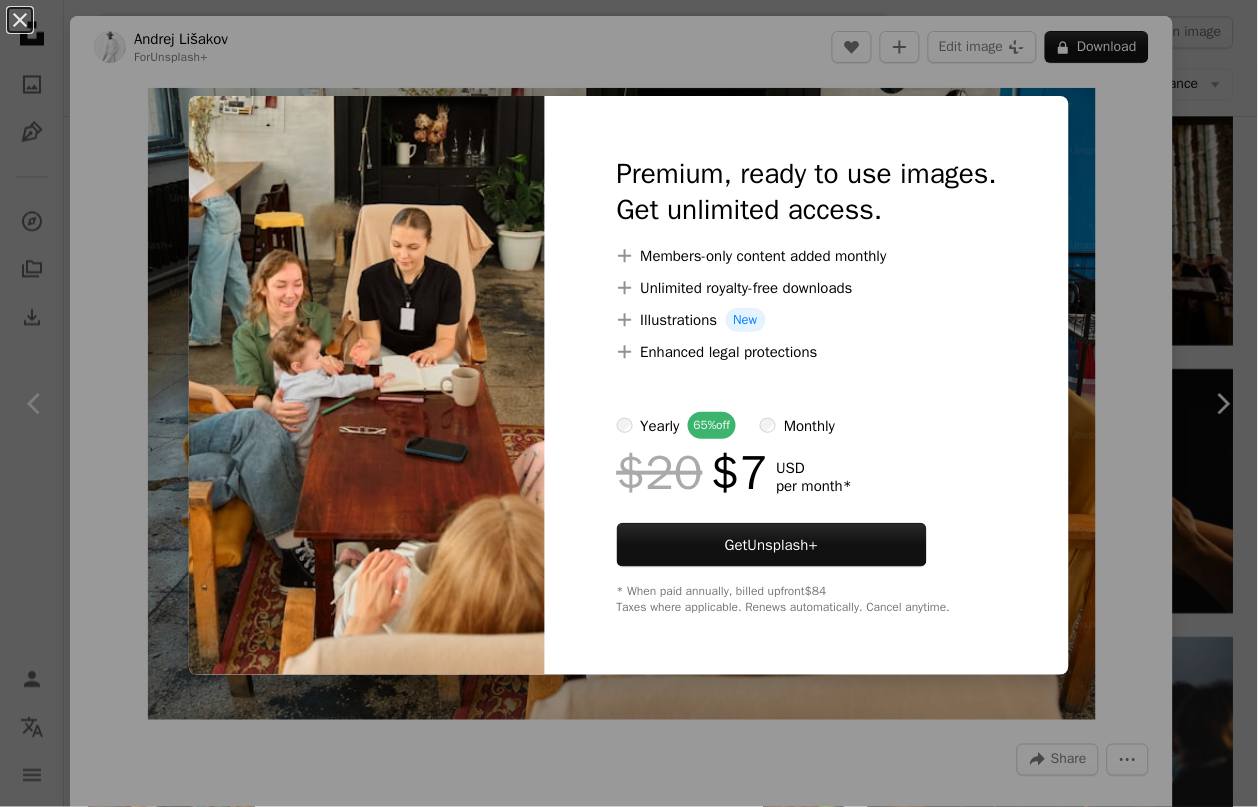 click at bounding box center [367, 385] 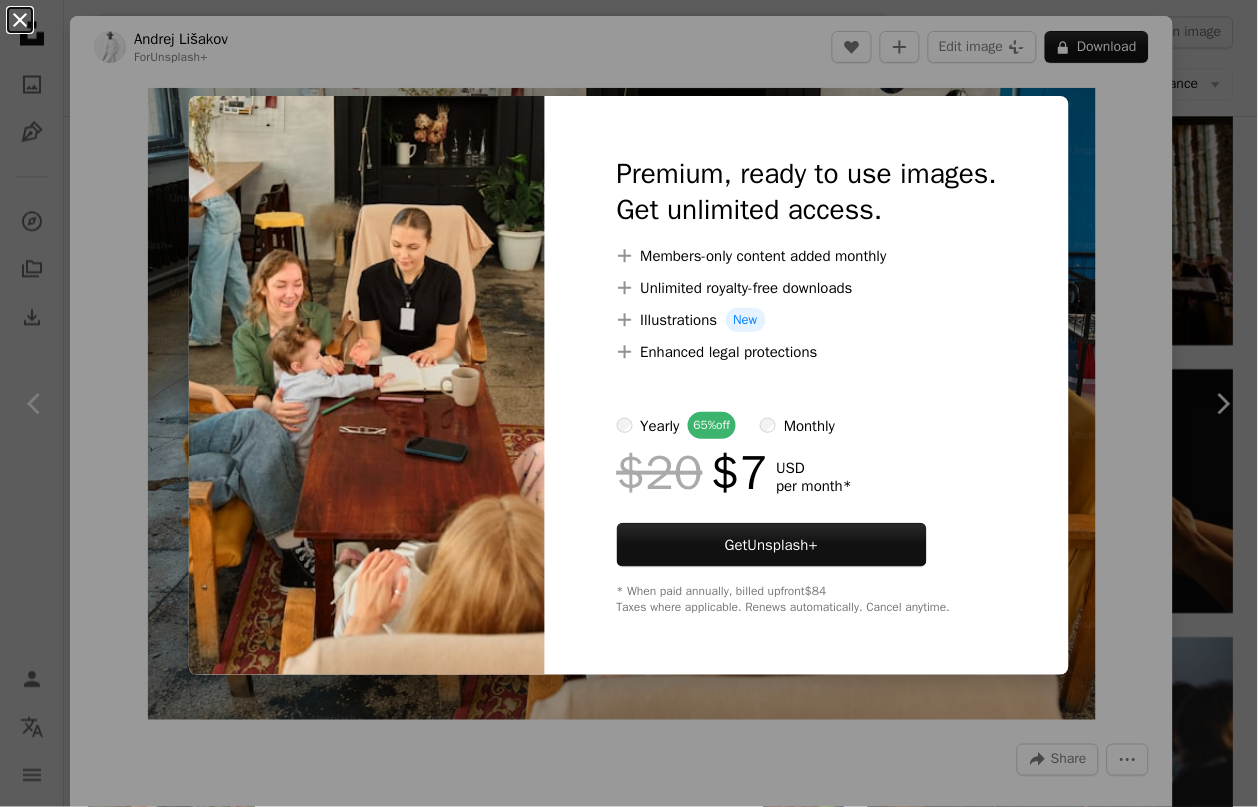 click on "An X shape" at bounding box center [20, 20] 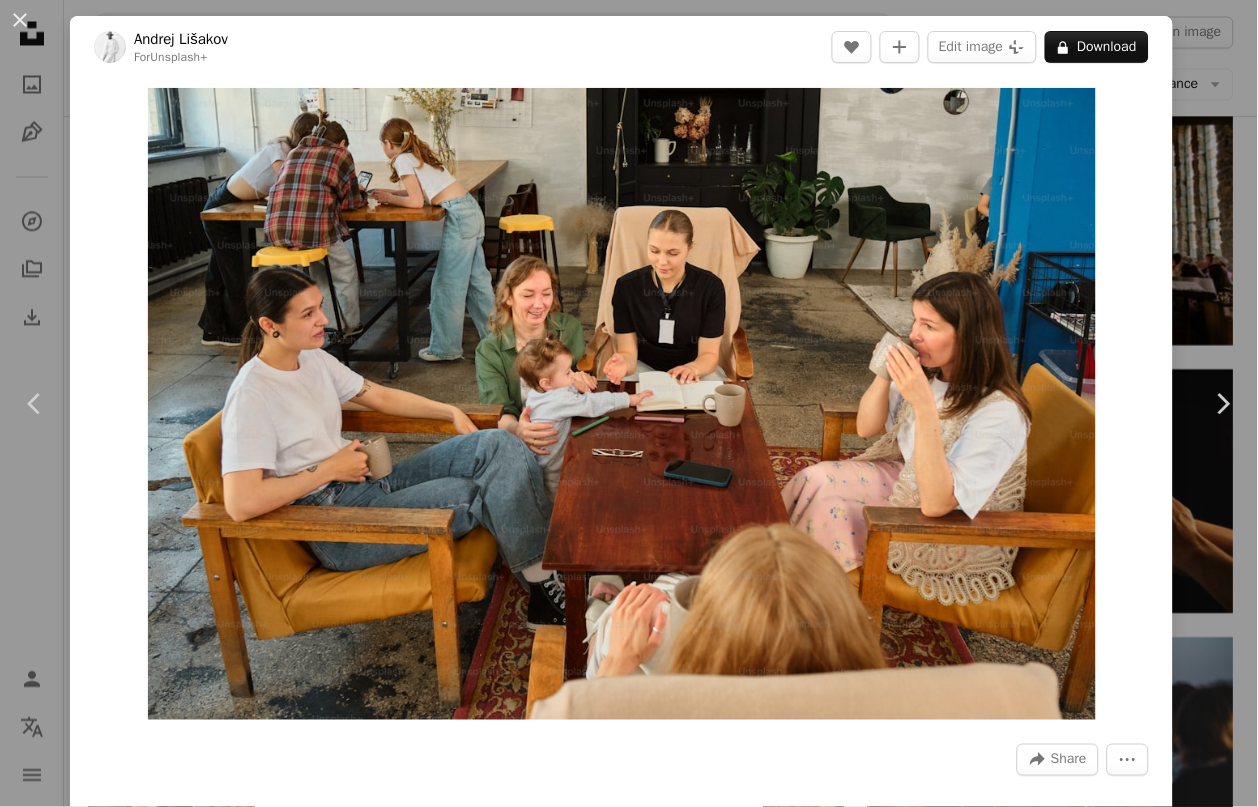 click on "For  Unsplash+ A heart A plus sign Edit image   Plus sign for Unsplash+ A lock   Download" at bounding box center (621, 47) 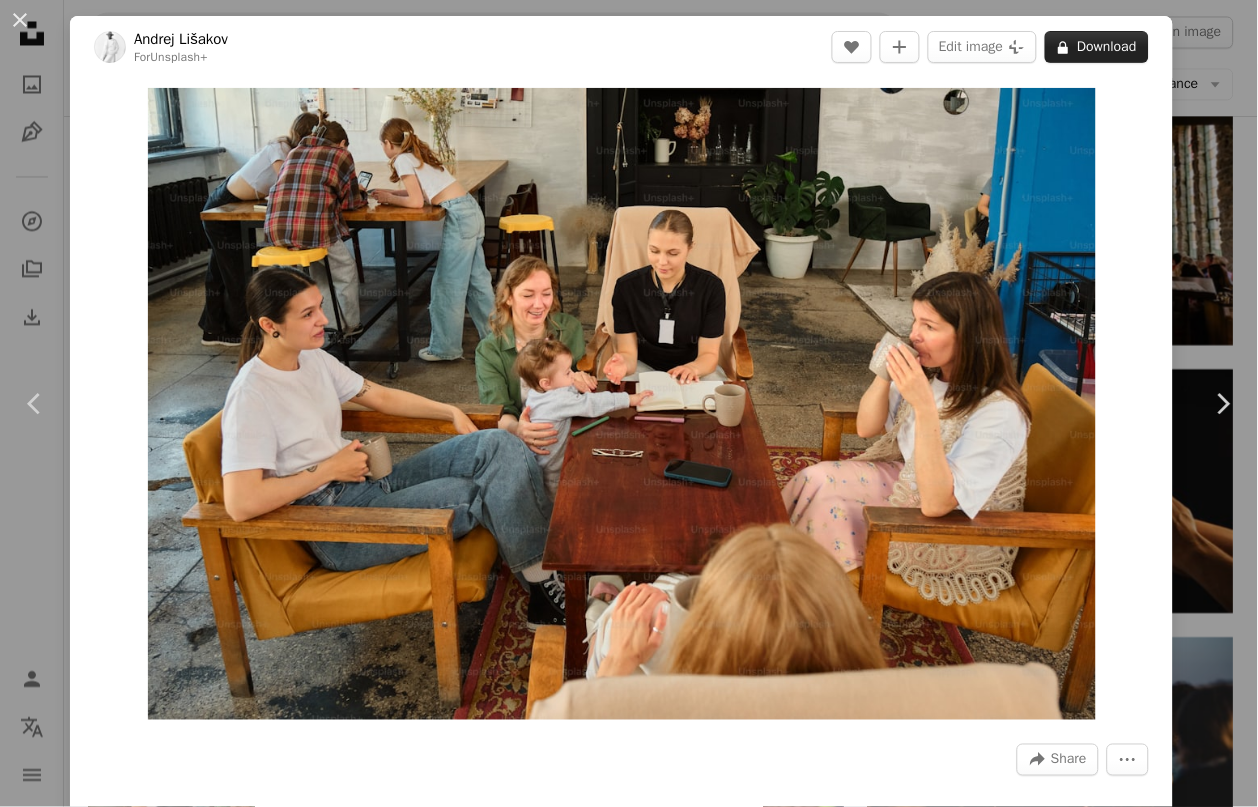 click on "A lock   Download" at bounding box center (1097, 47) 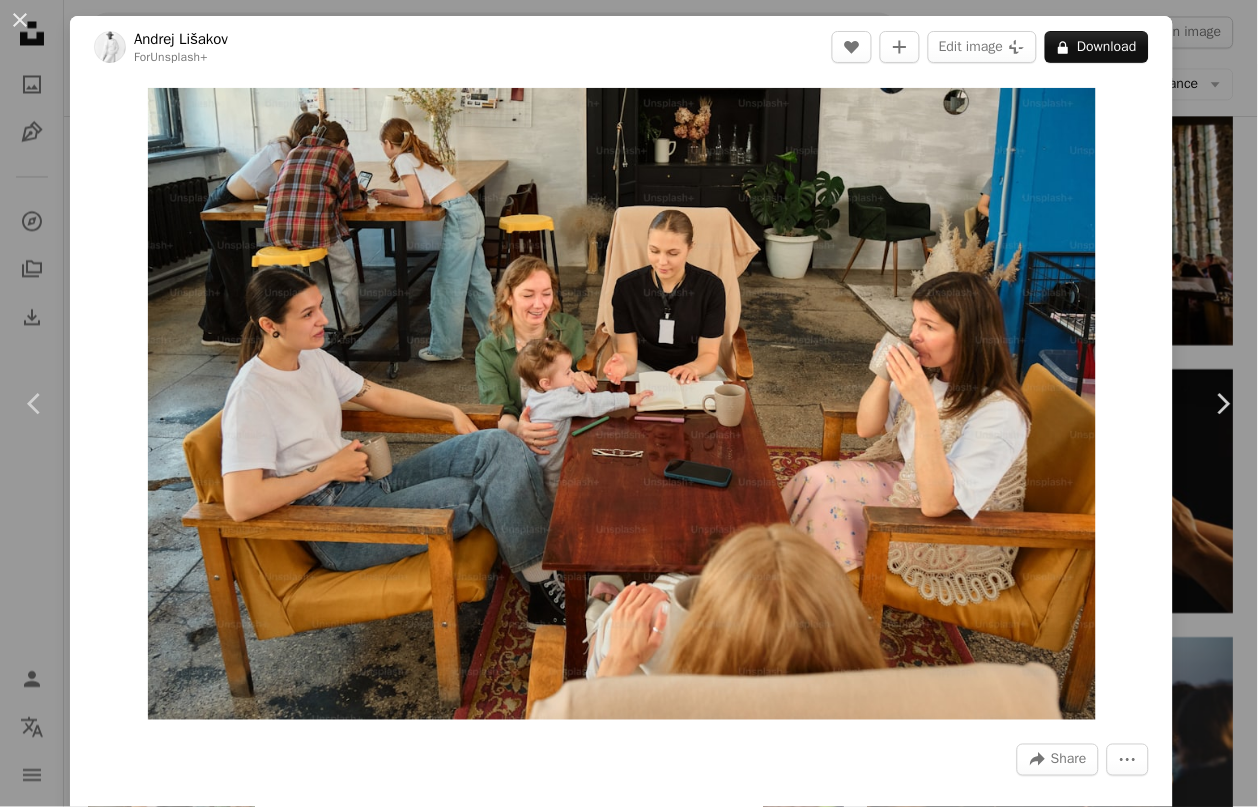 click on "An X shape Premium, ready to use images. Get unlimited access. A plus sign Members-only content added monthly A plus sign Unlimited royalty-free downloads A plus sign Illustrations  New A plus sign Enhanced legal protections yearly 65%  off monthly $20   $7 USD per month * Get  Unsplash+ * When paid annually, billed upfront  $84 Taxes where applicable. Renews automatically. Cancel anytime." at bounding box center [629, 3725] 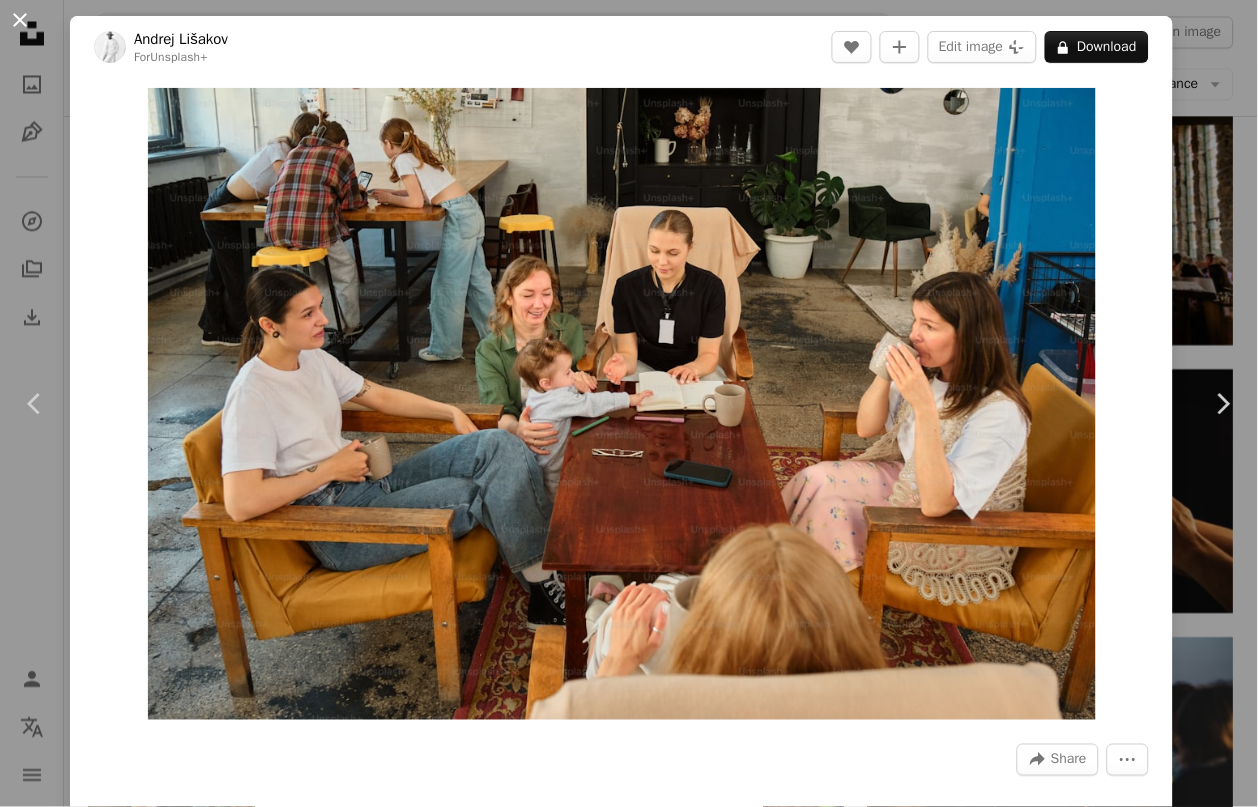 click on "An X shape" at bounding box center (20, 20) 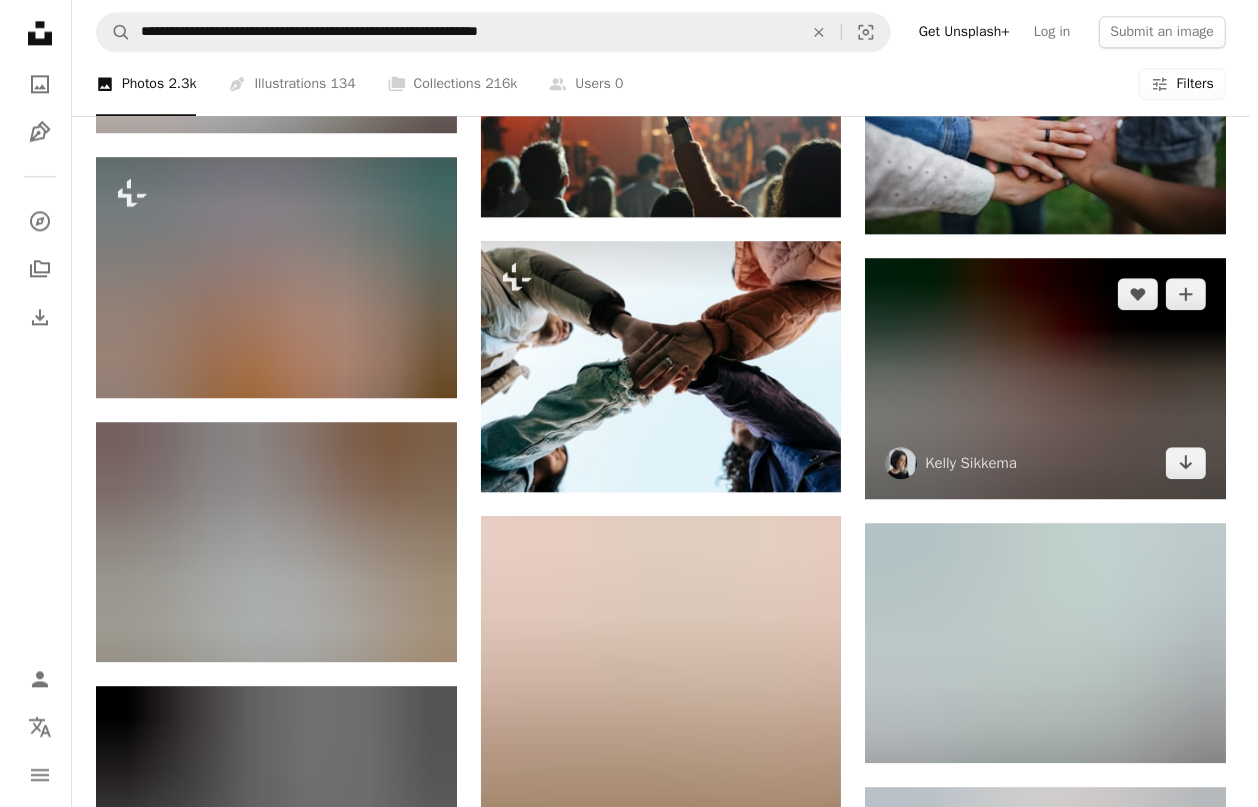 scroll, scrollTop: 31628, scrollLeft: 0, axis: vertical 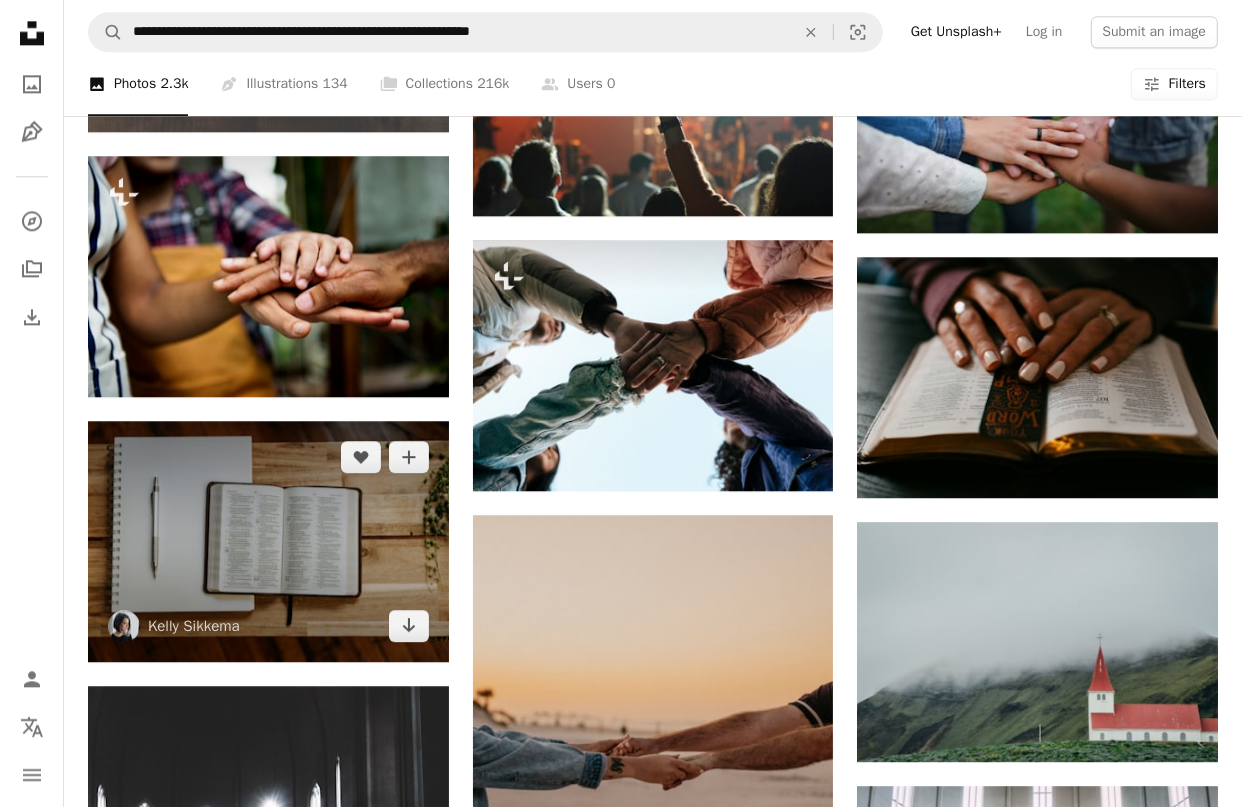 click at bounding box center (268, 541) 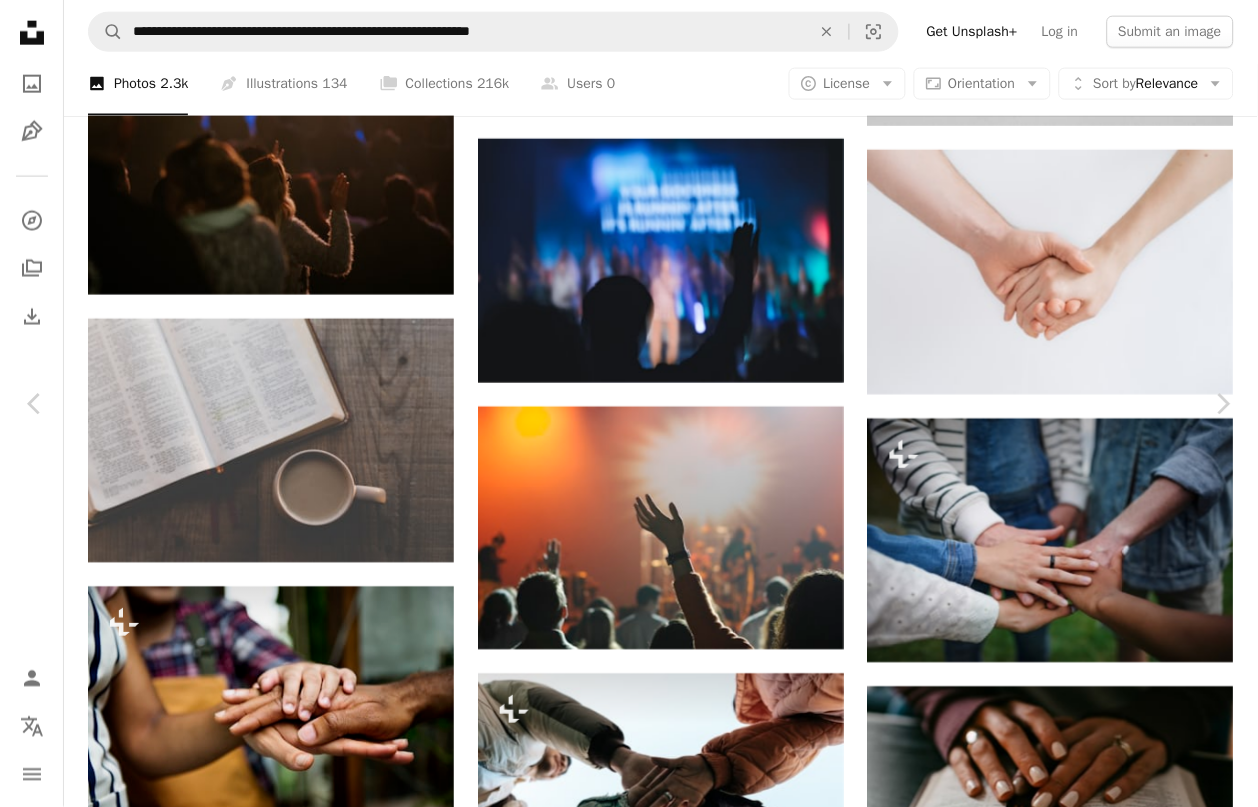 click on "Chevron down" 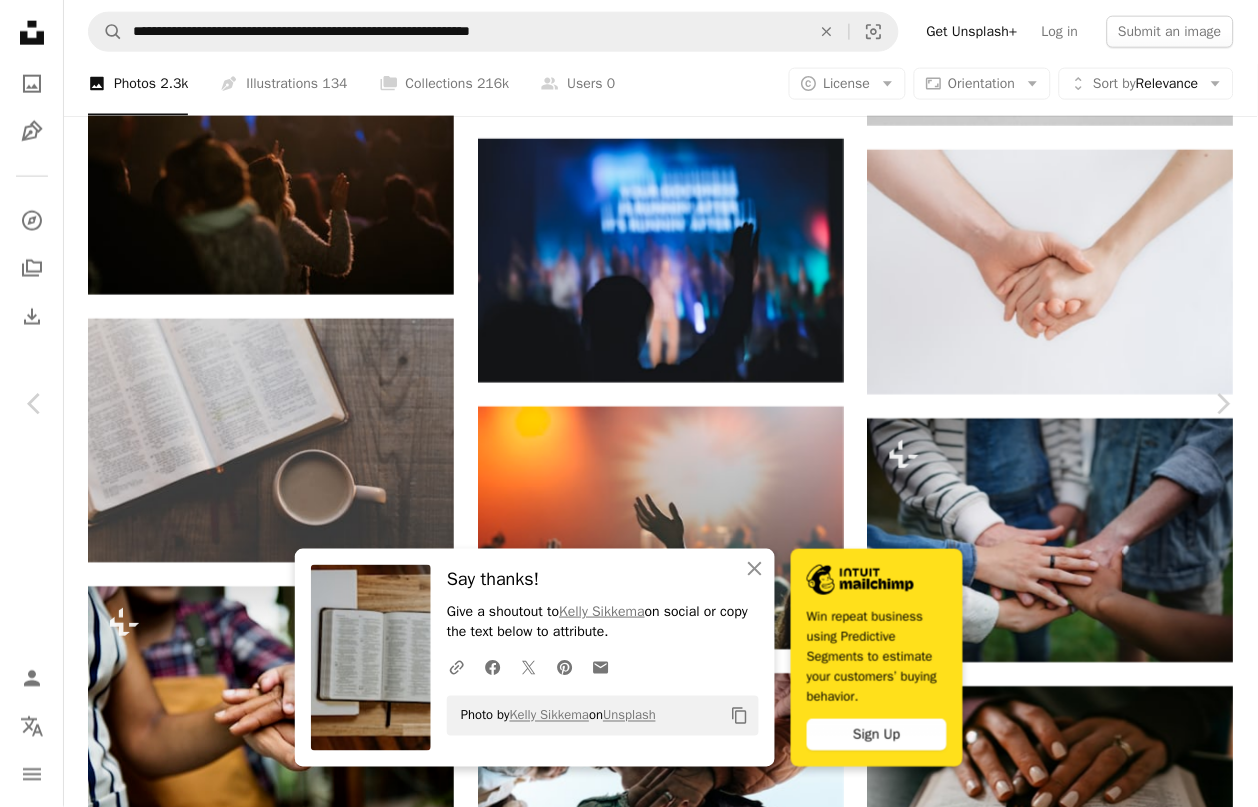 click at bounding box center [622, 3784] 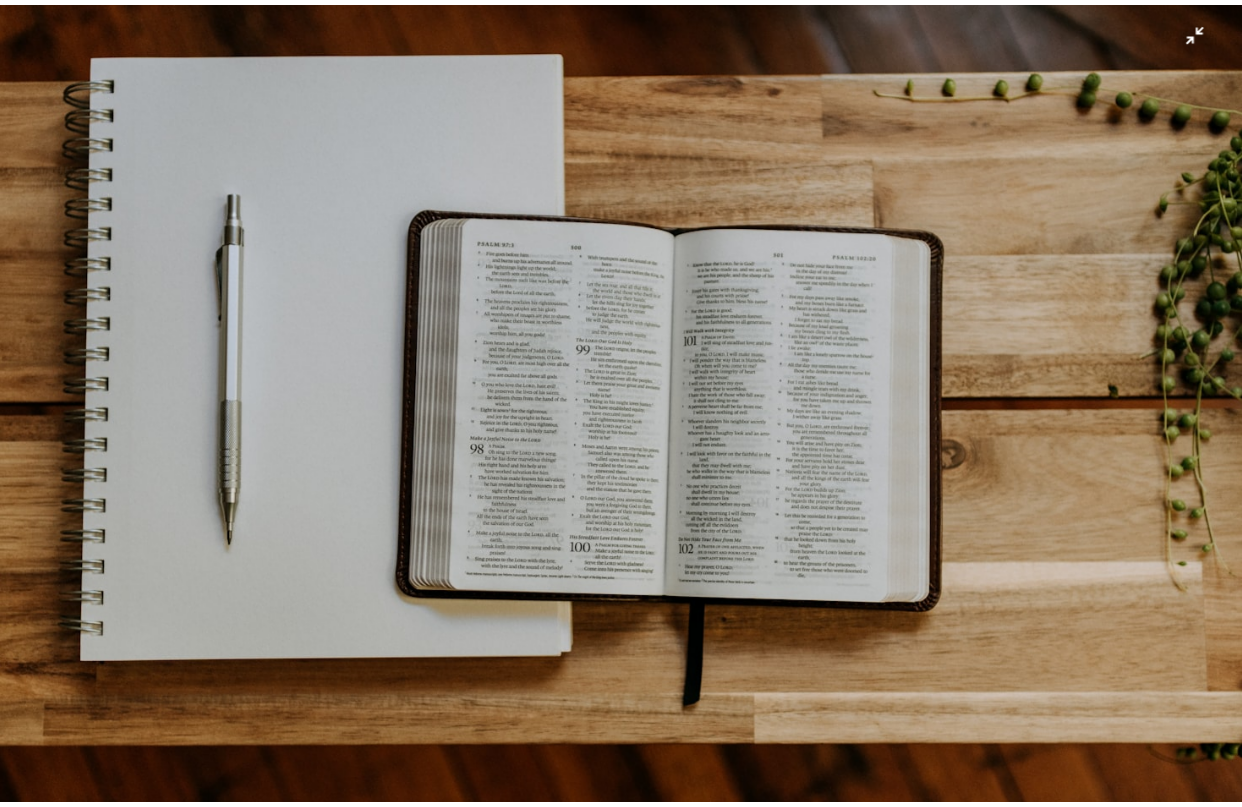 scroll, scrollTop: 5, scrollLeft: 0, axis: vertical 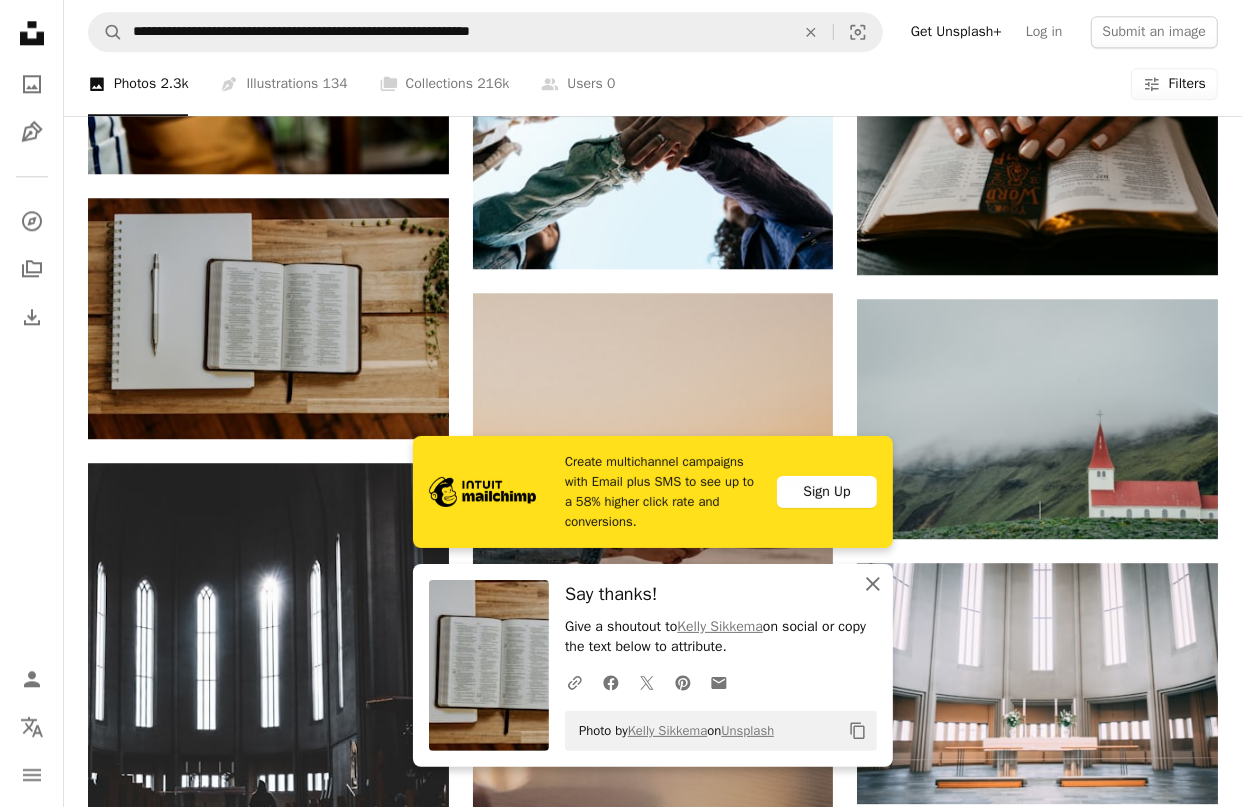 click on "An X shape" 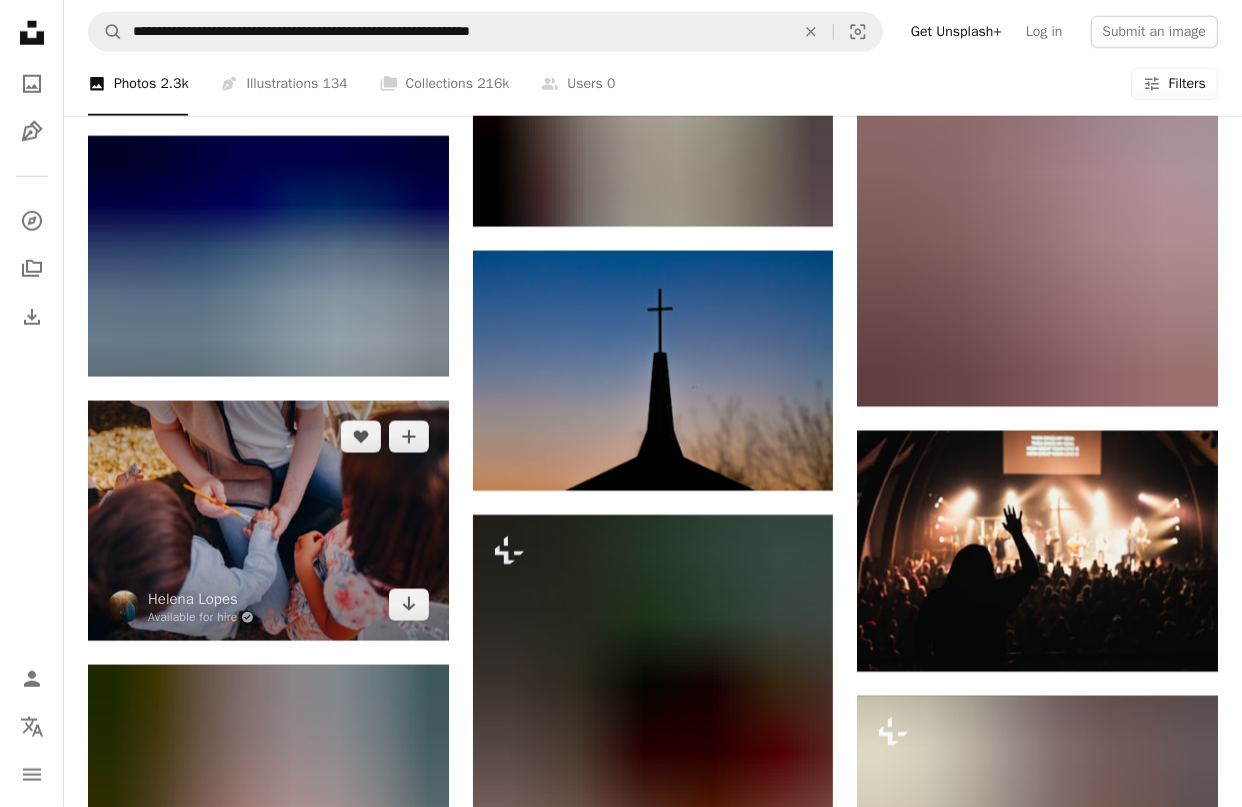 scroll, scrollTop: 34962, scrollLeft: 0, axis: vertical 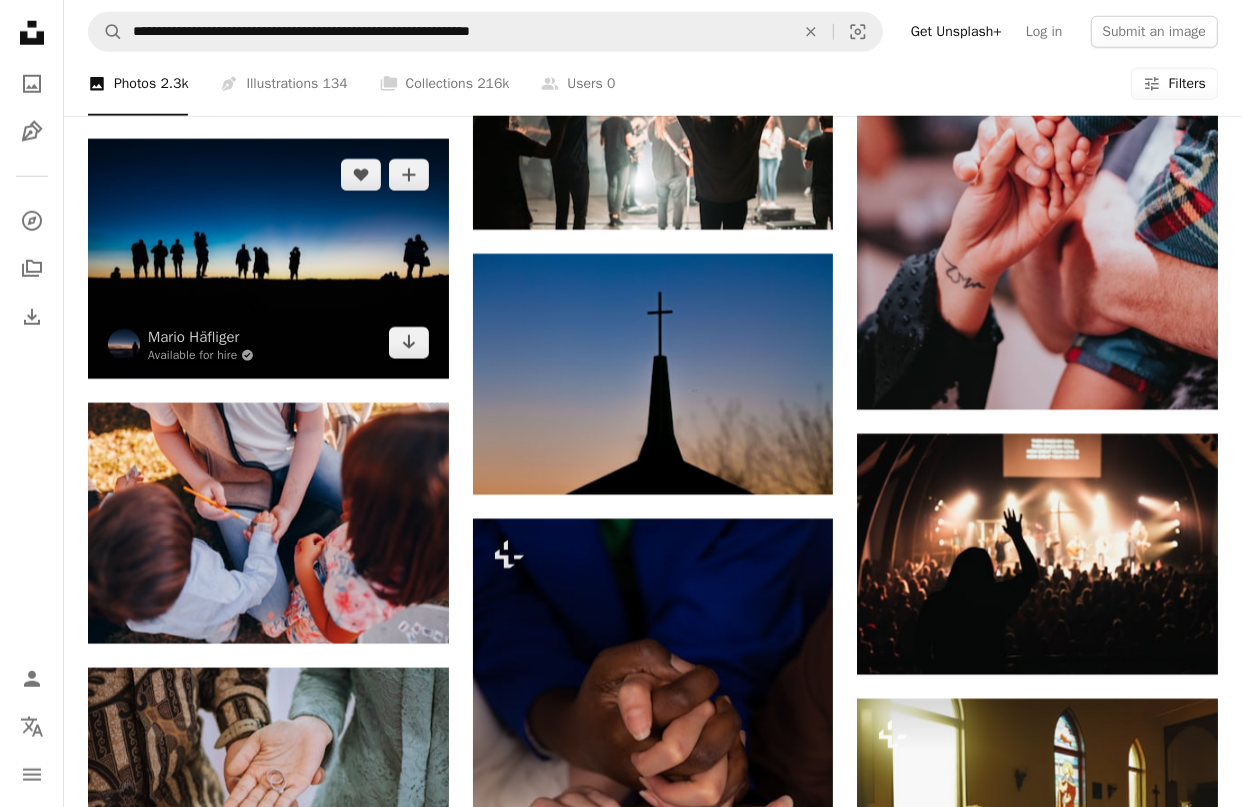 click at bounding box center (268, 259) 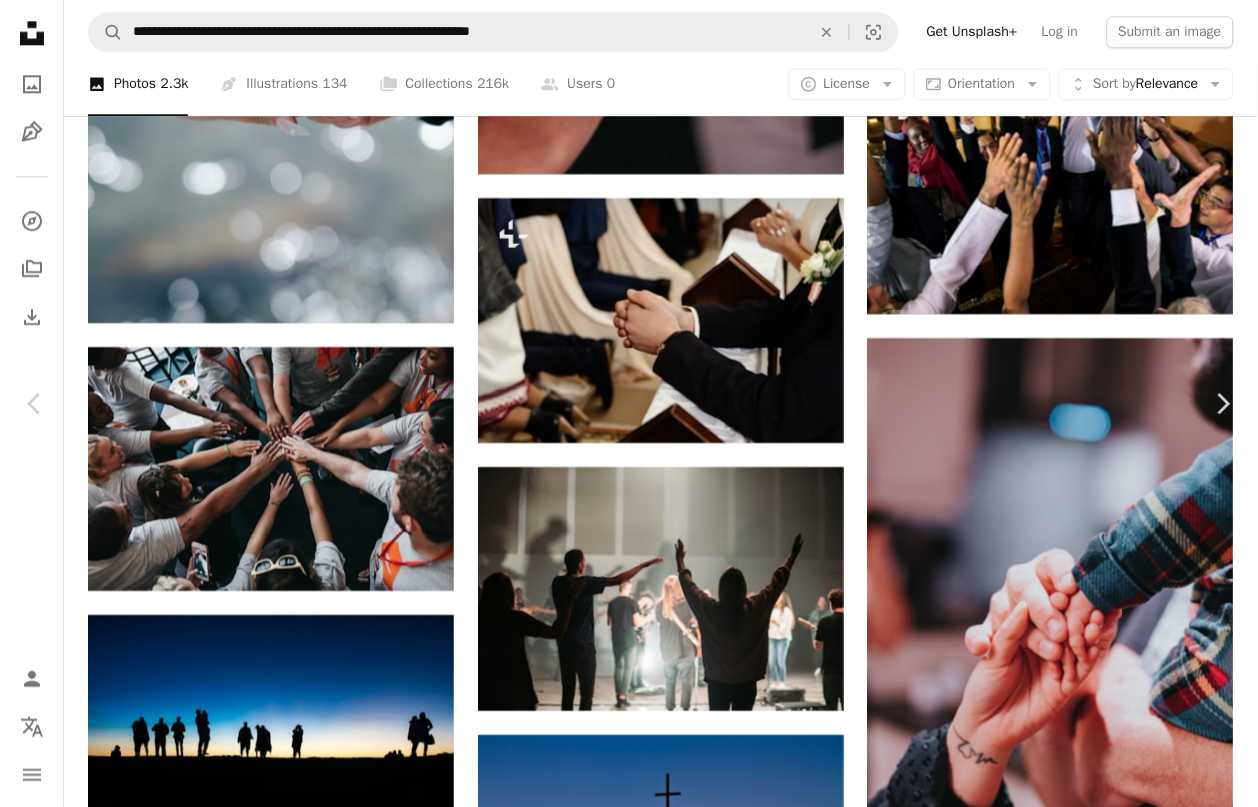 click on "Chevron down" 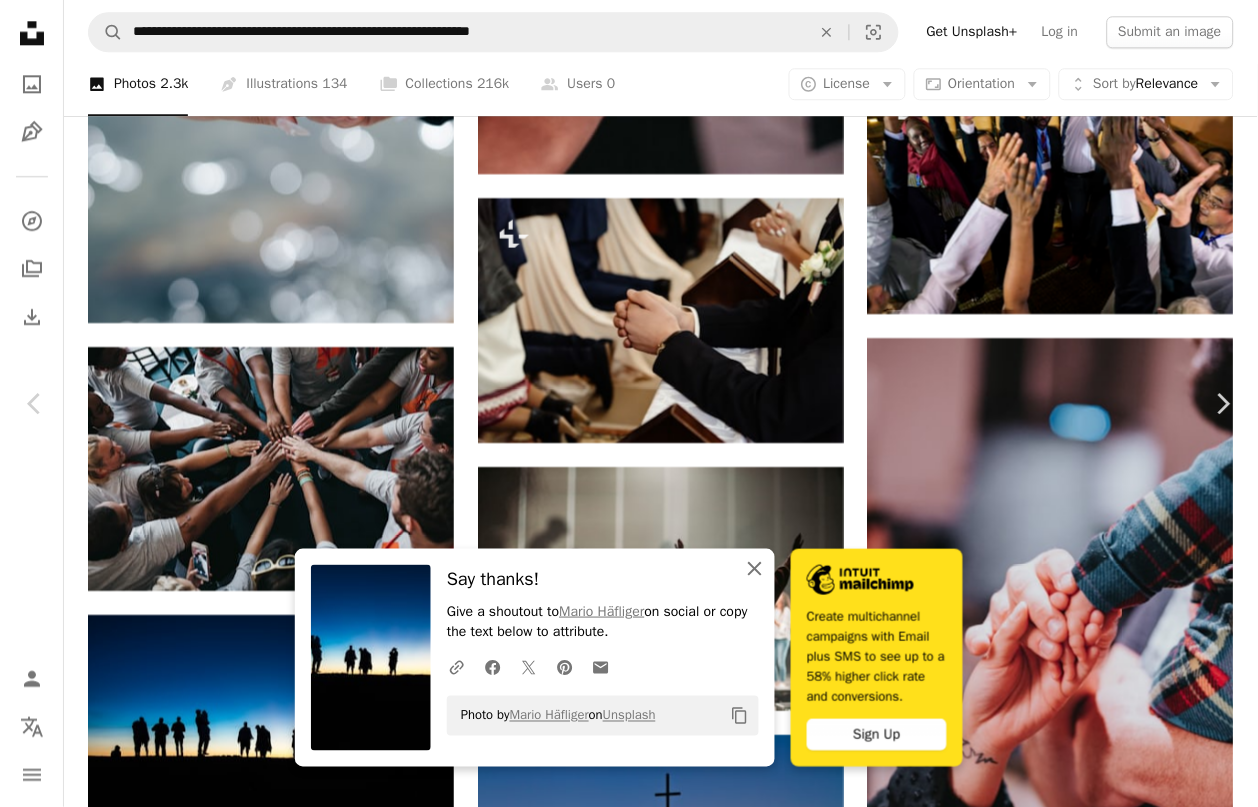 click on "An X shape" 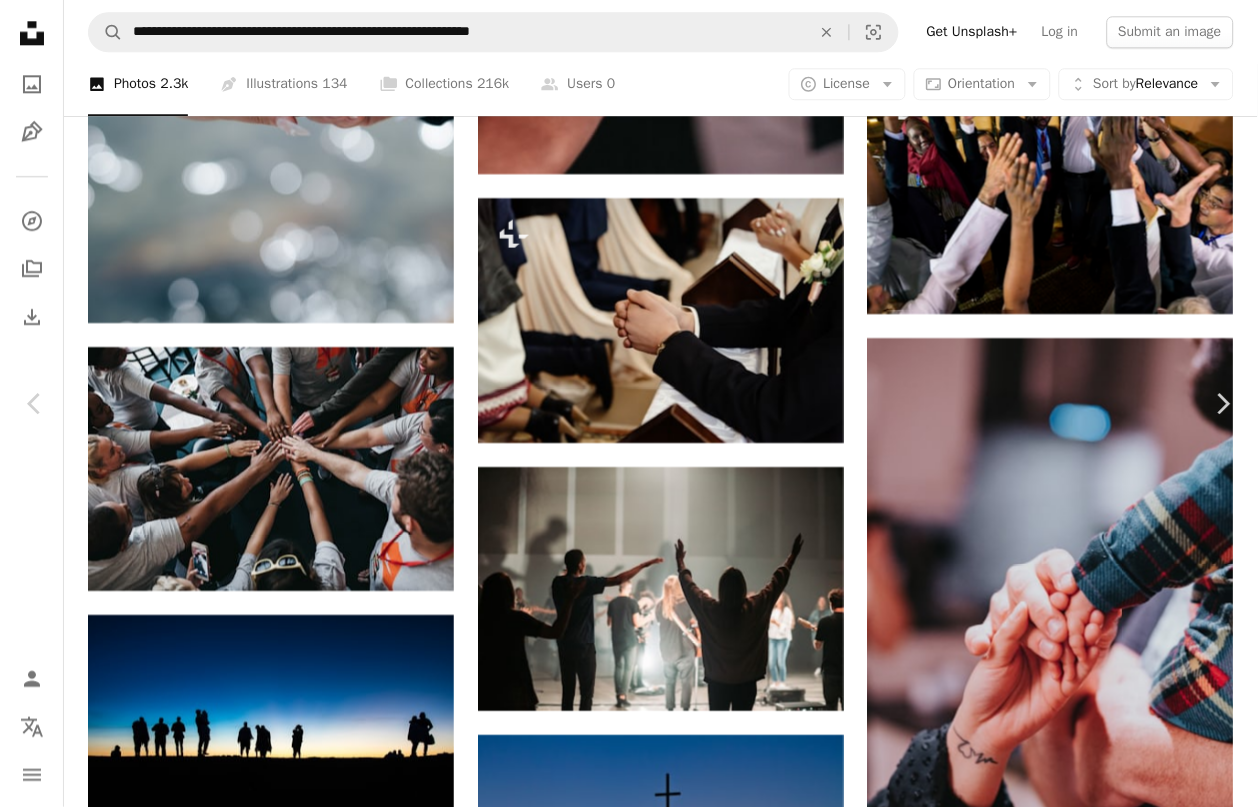 click on "An X shape" at bounding box center [20, 20] 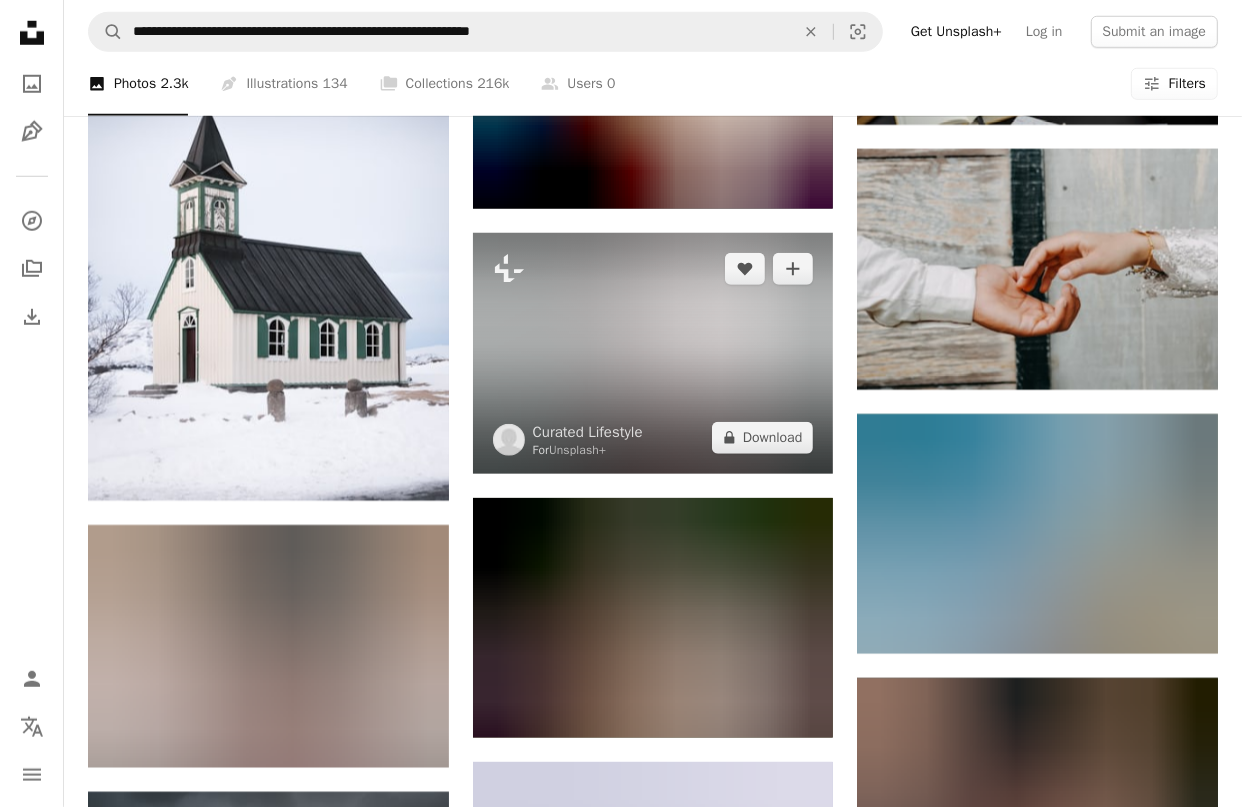 scroll, scrollTop: 40406, scrollLeft: 0, axis: vertical 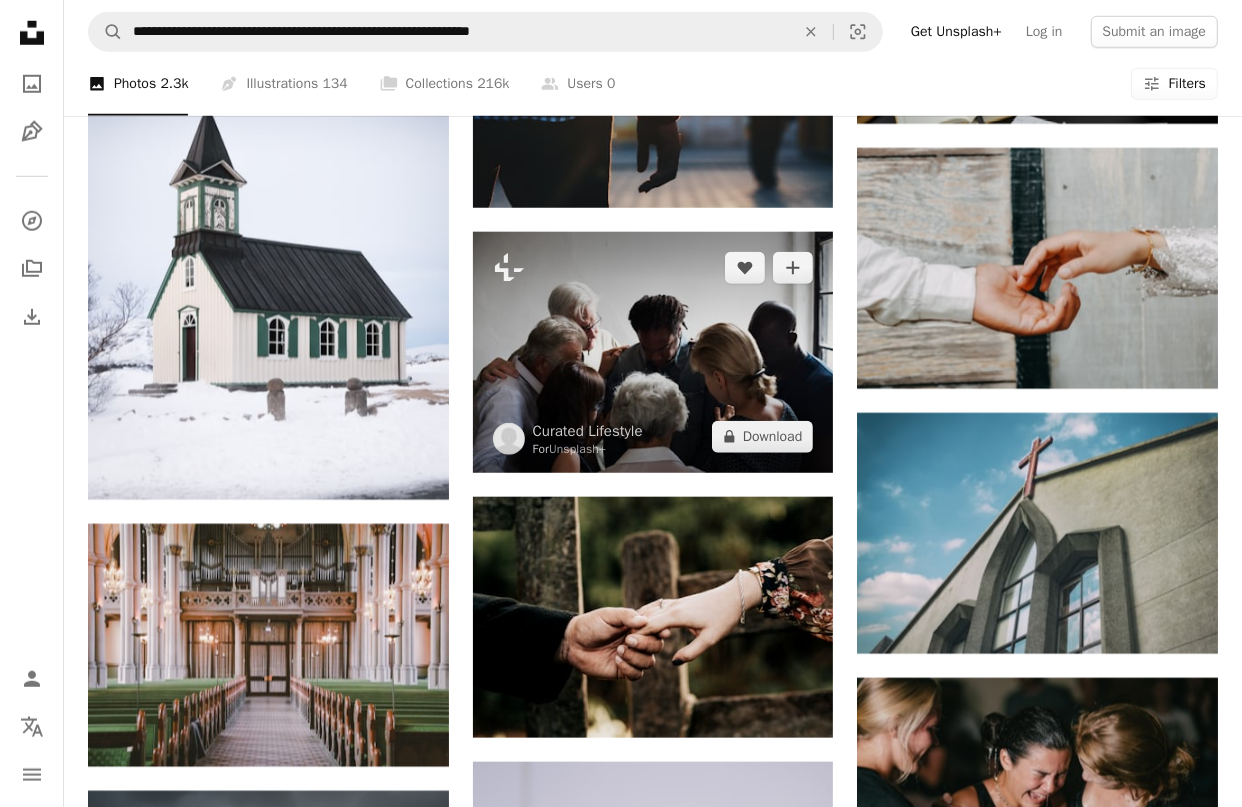 click at bounding box center (653, 352) 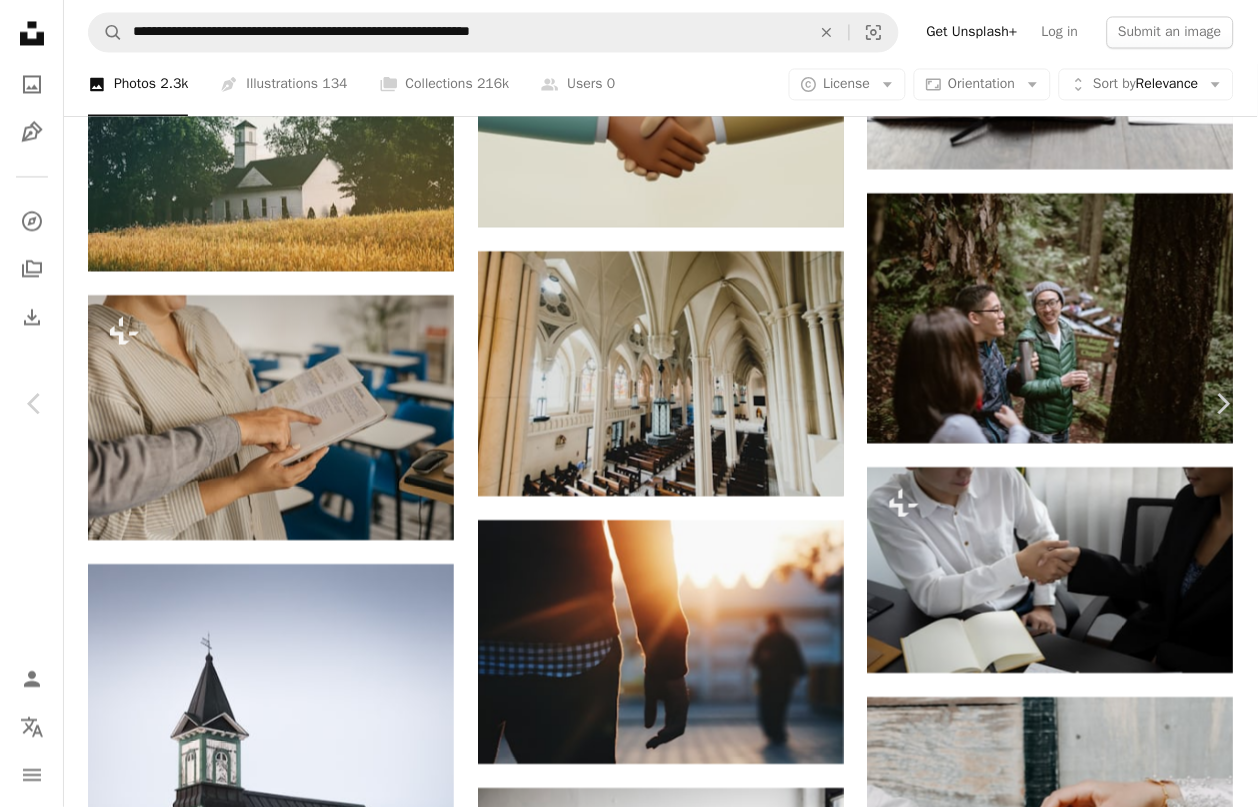 click on "An X shape" at bounding box center [20, 20] 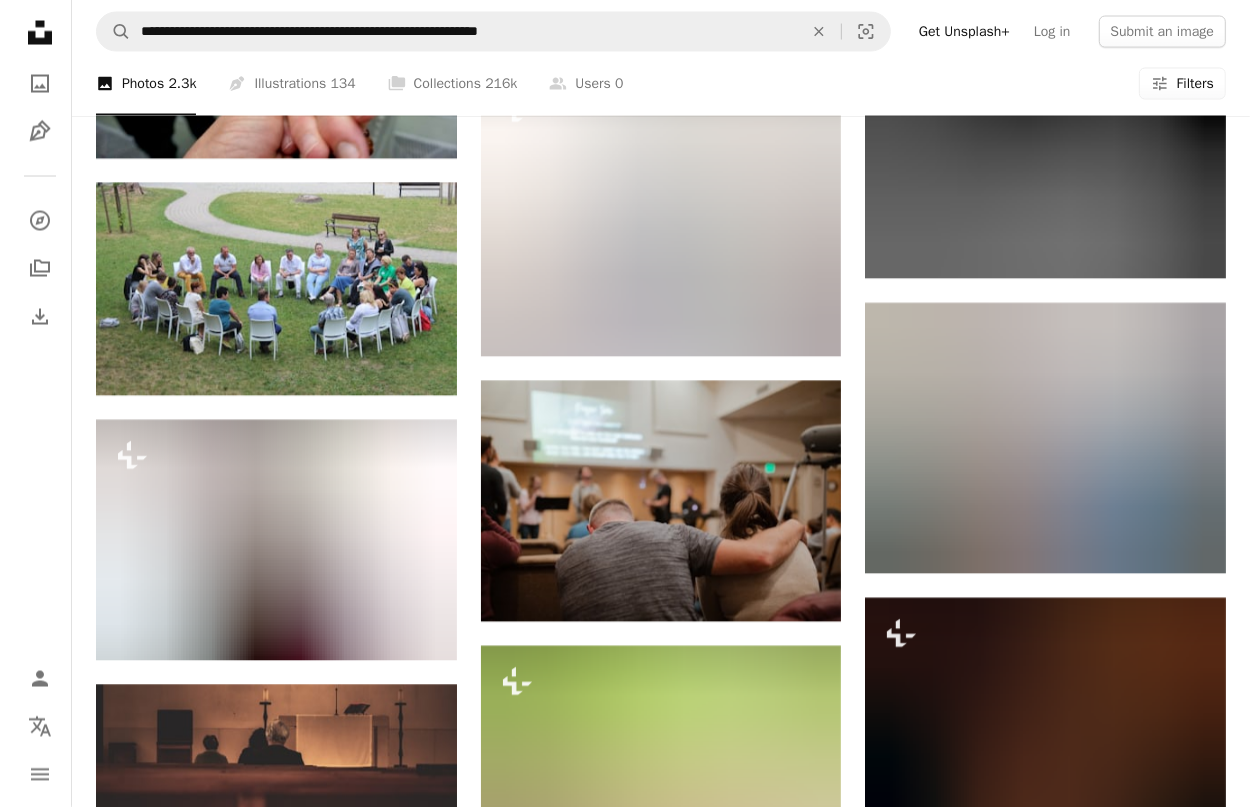 scroll, scrollTop: 47406, scrollLeft: 0, axis: vertical 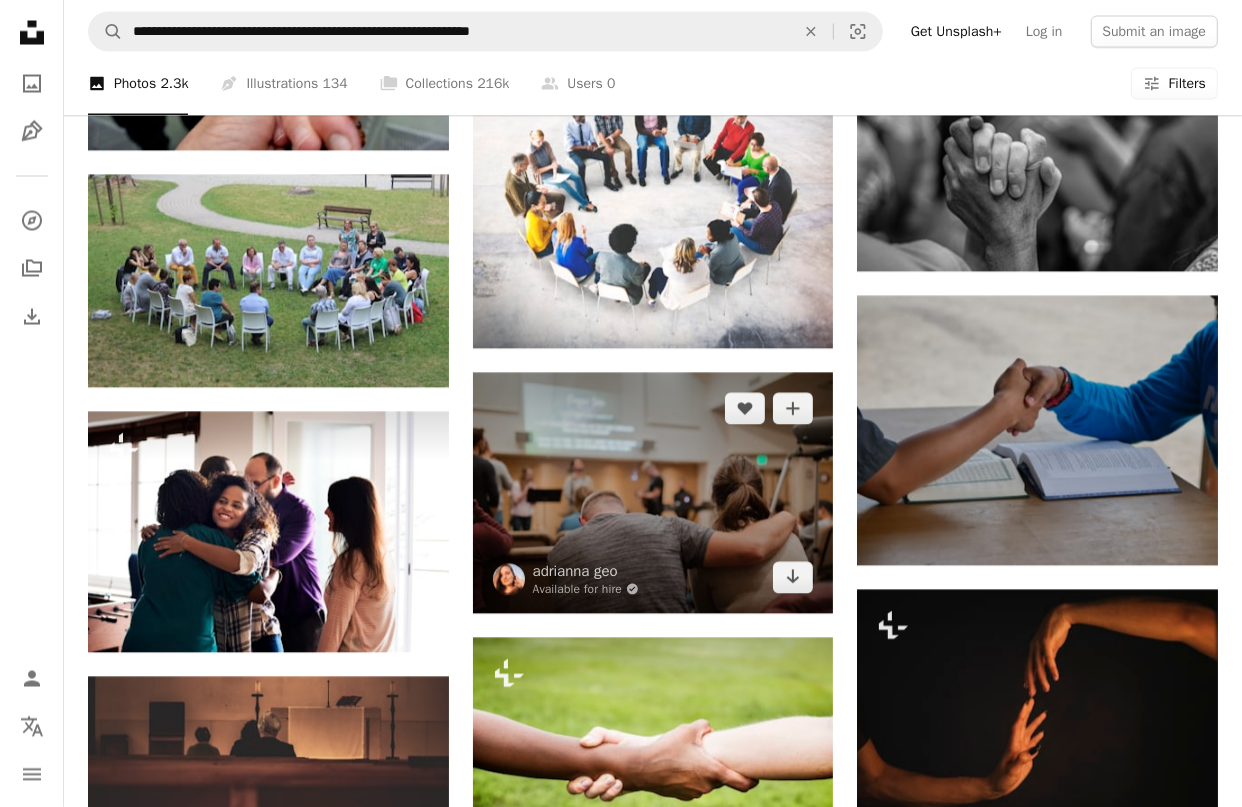 click at bounding box center (653, 493) 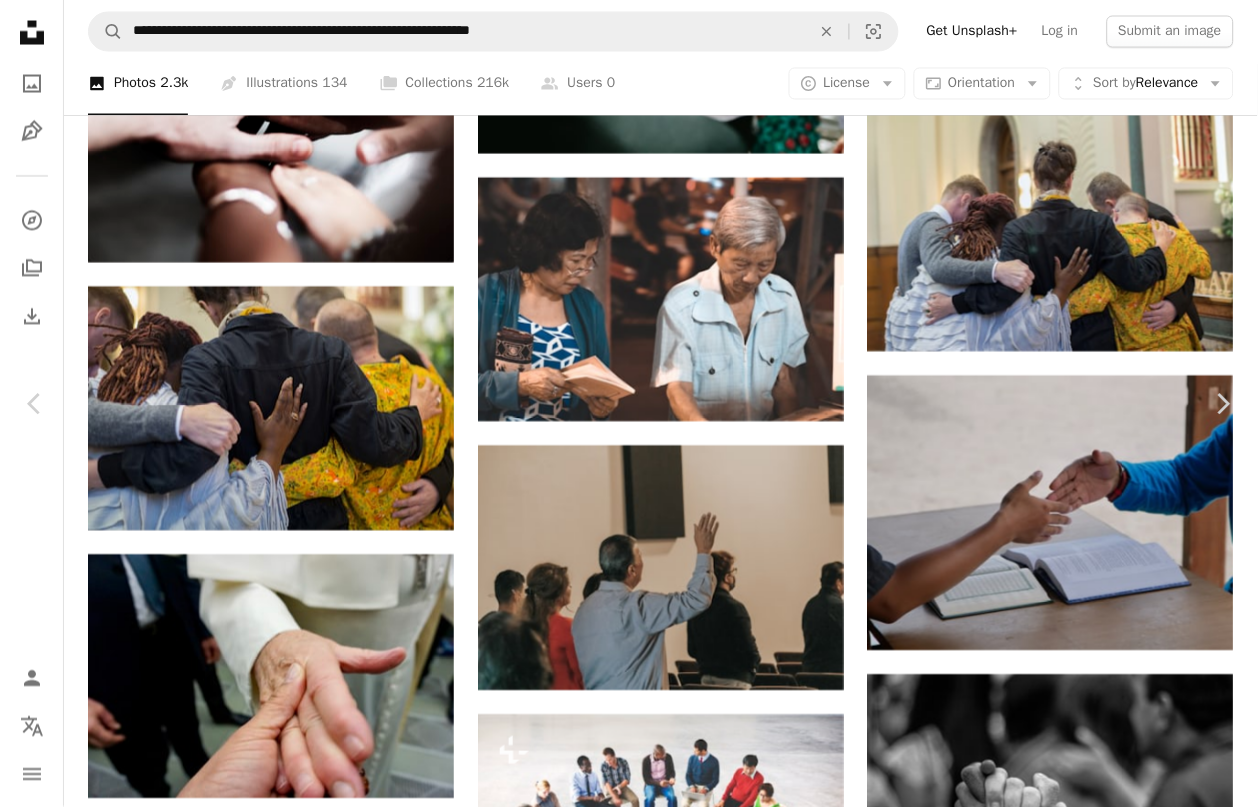 click on "Chevron down" 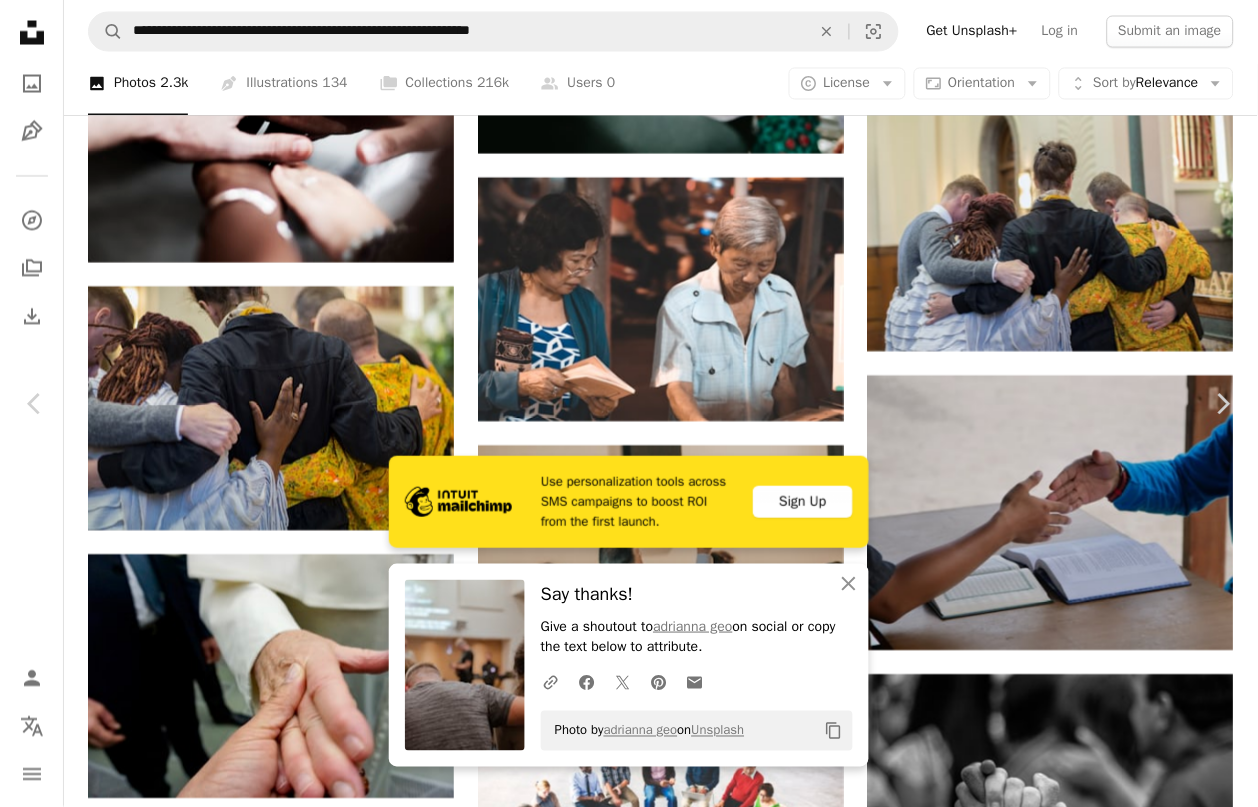 click at bounding box center (622, 5927) 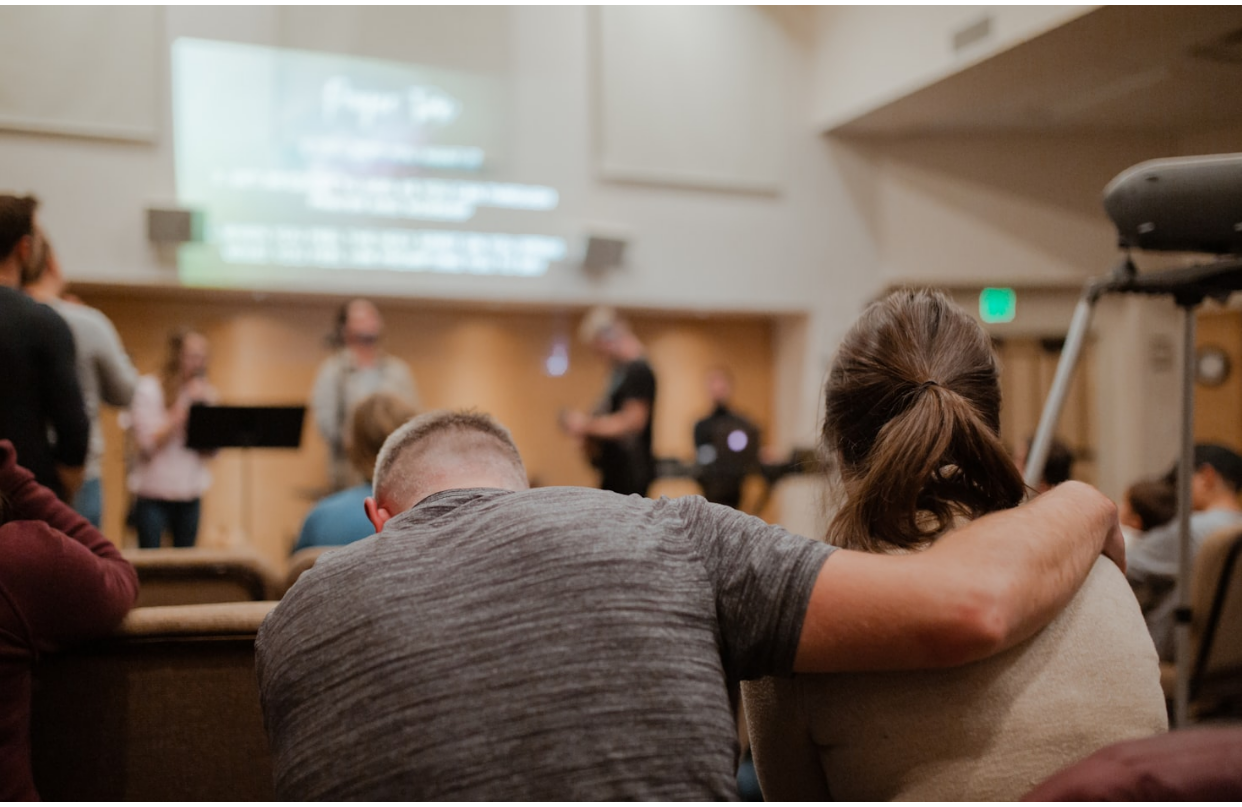 scroll, scrollTop: 5, scrollLeft: 0, axis: vertical 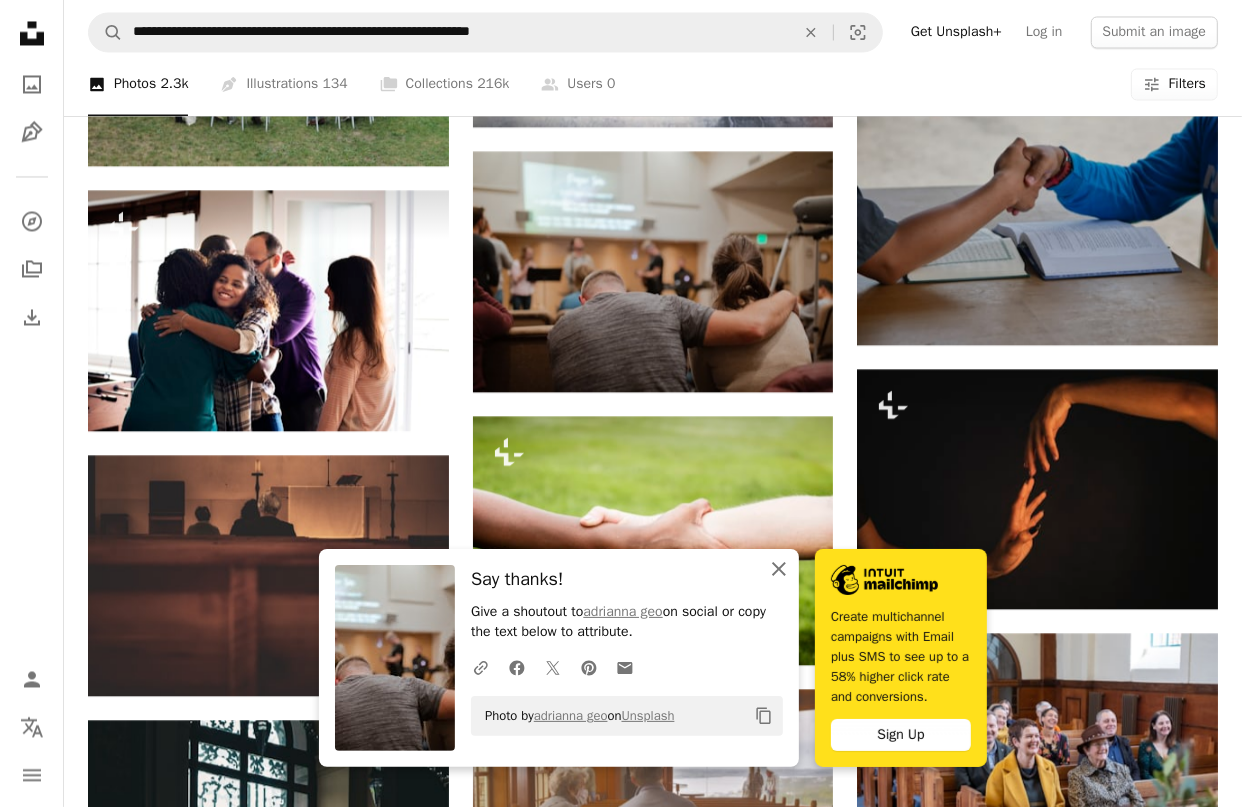 click on "An X shape" 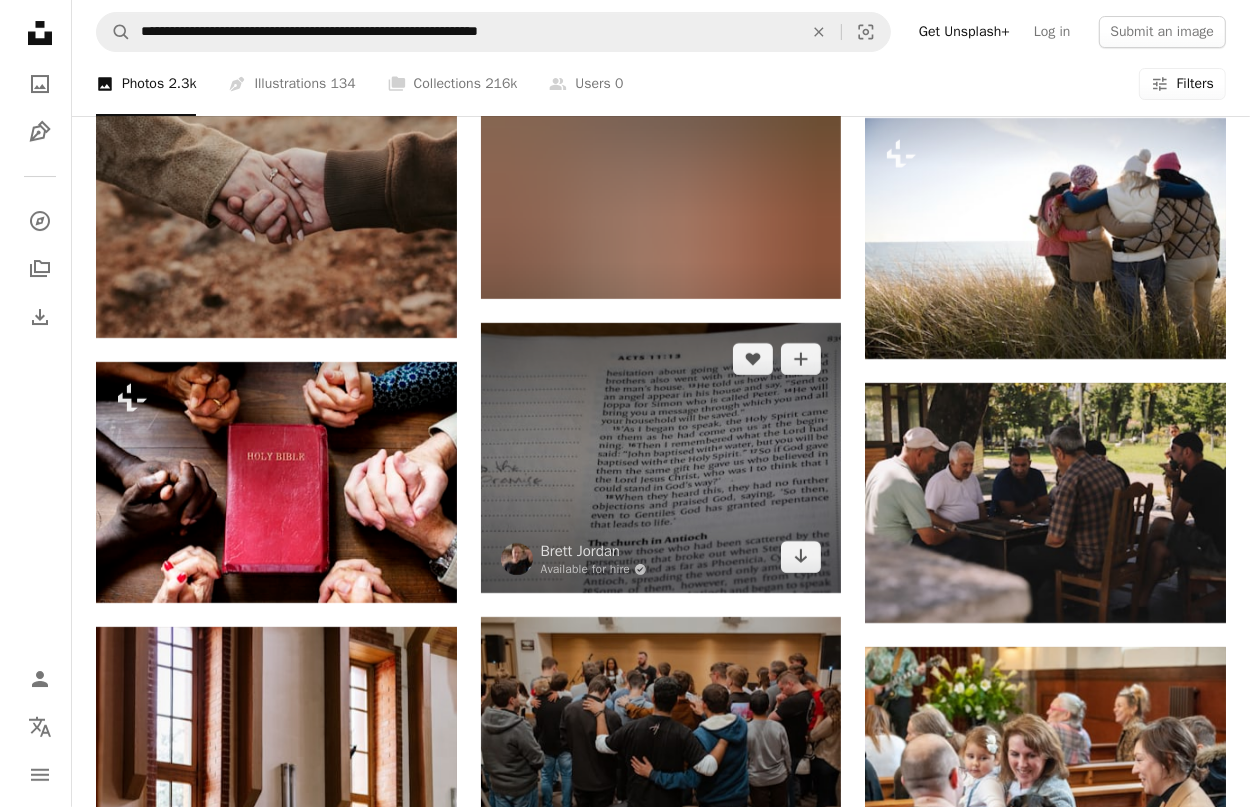 scroll, scrollTop: 50073, scrollLeft: 0, axis: vertical 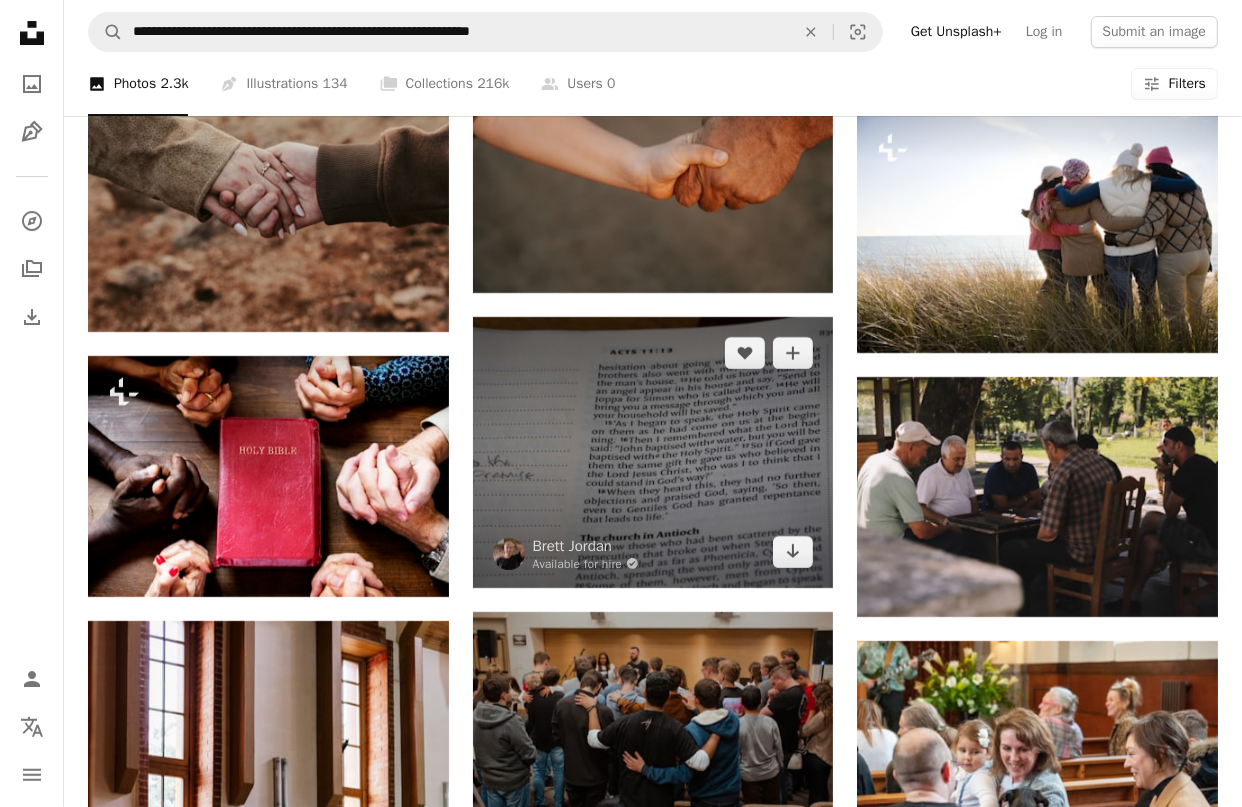 click at bounding box center [653, 452] 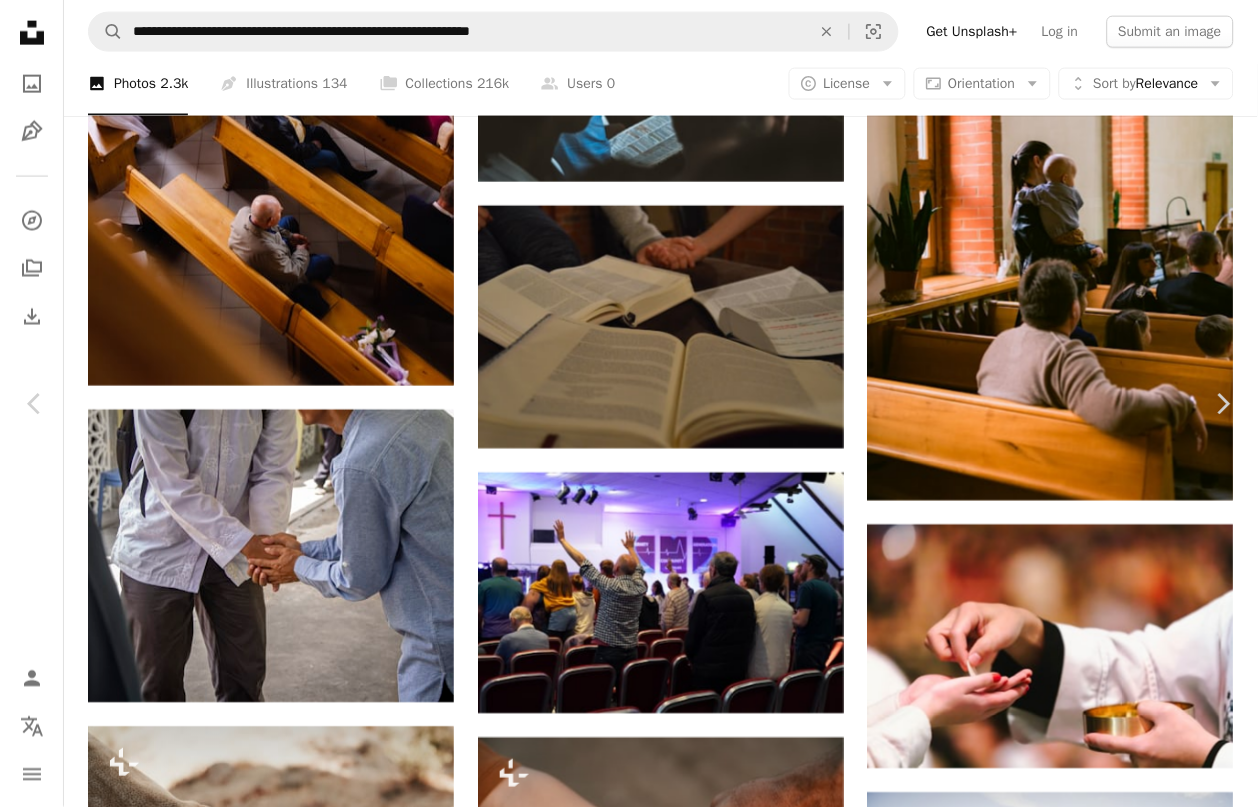 click on "Chevron down" 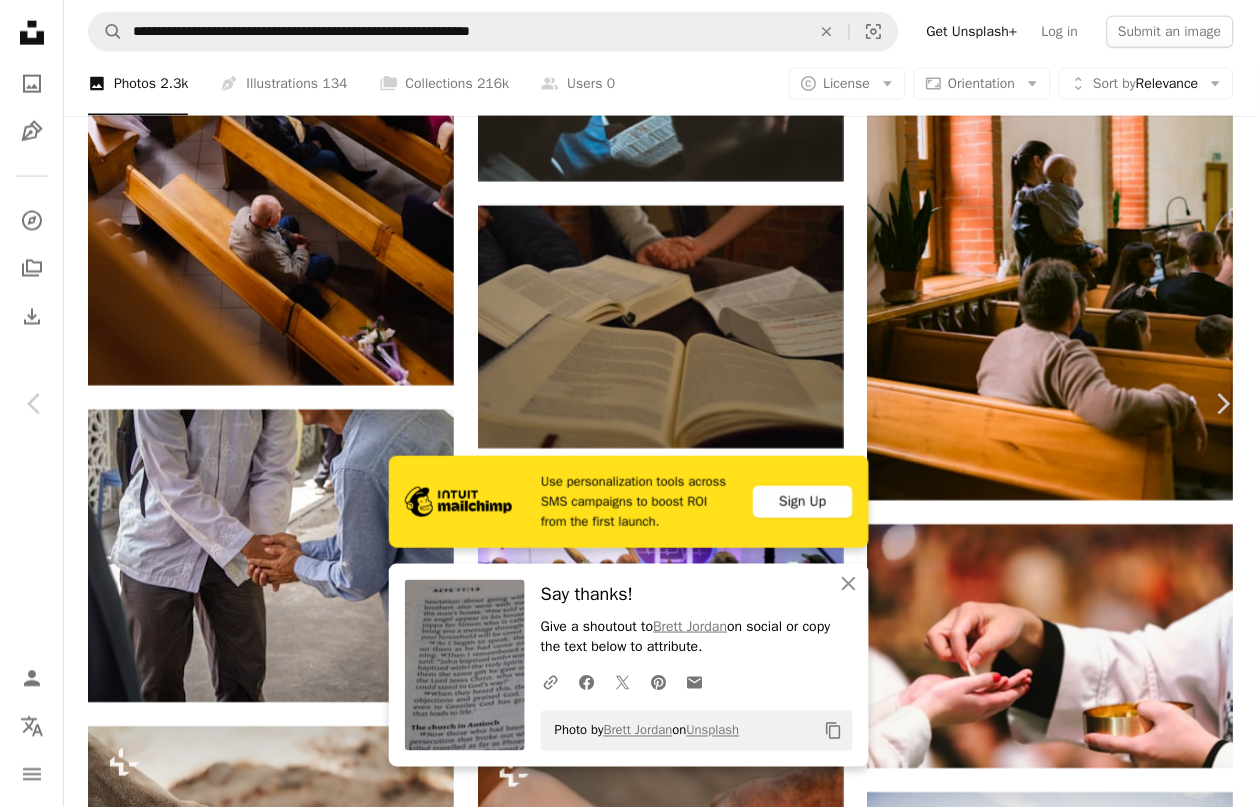 click on "Zoom in" at bounding box center (621, 5539) 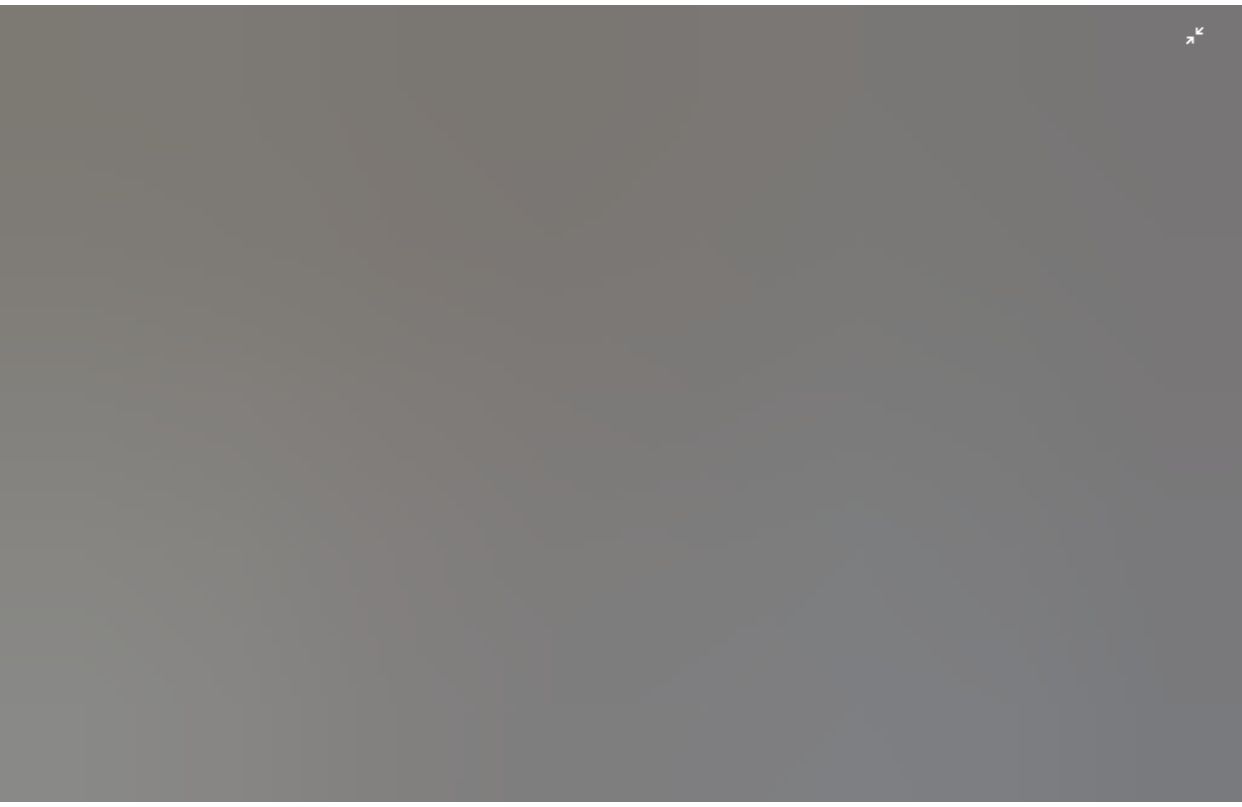 scroll, scrollTop: 56, scrollLeft: 0, axis: vertical 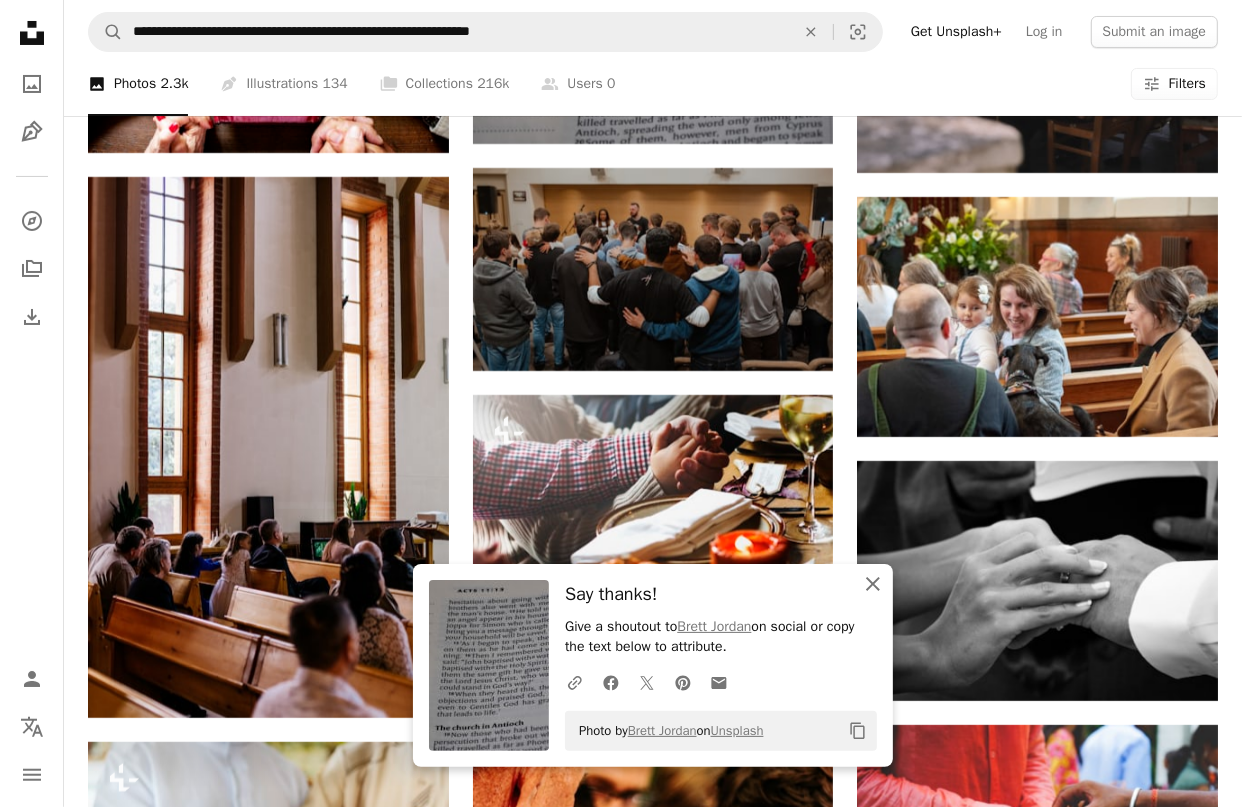 click on "An X shape" 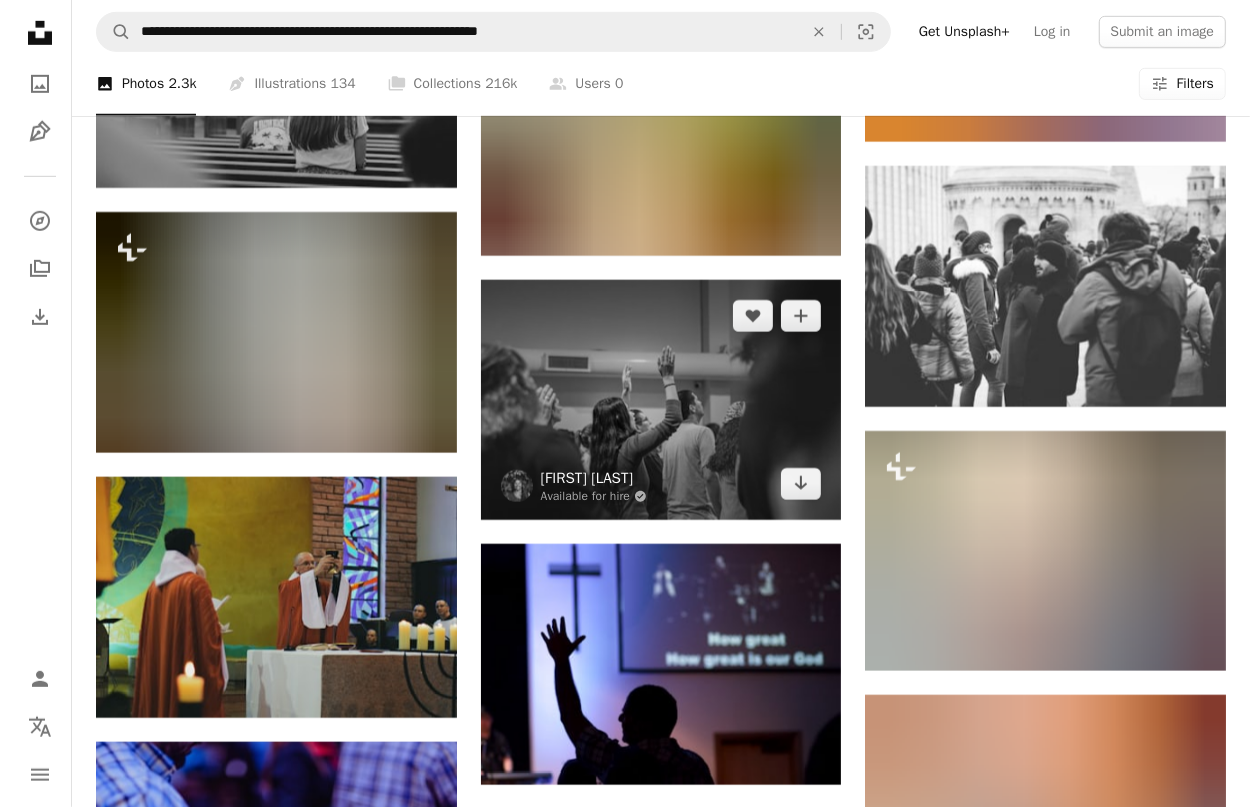 scroll, scrollTop: 62406, scrollLeft: 0, axis: vertical 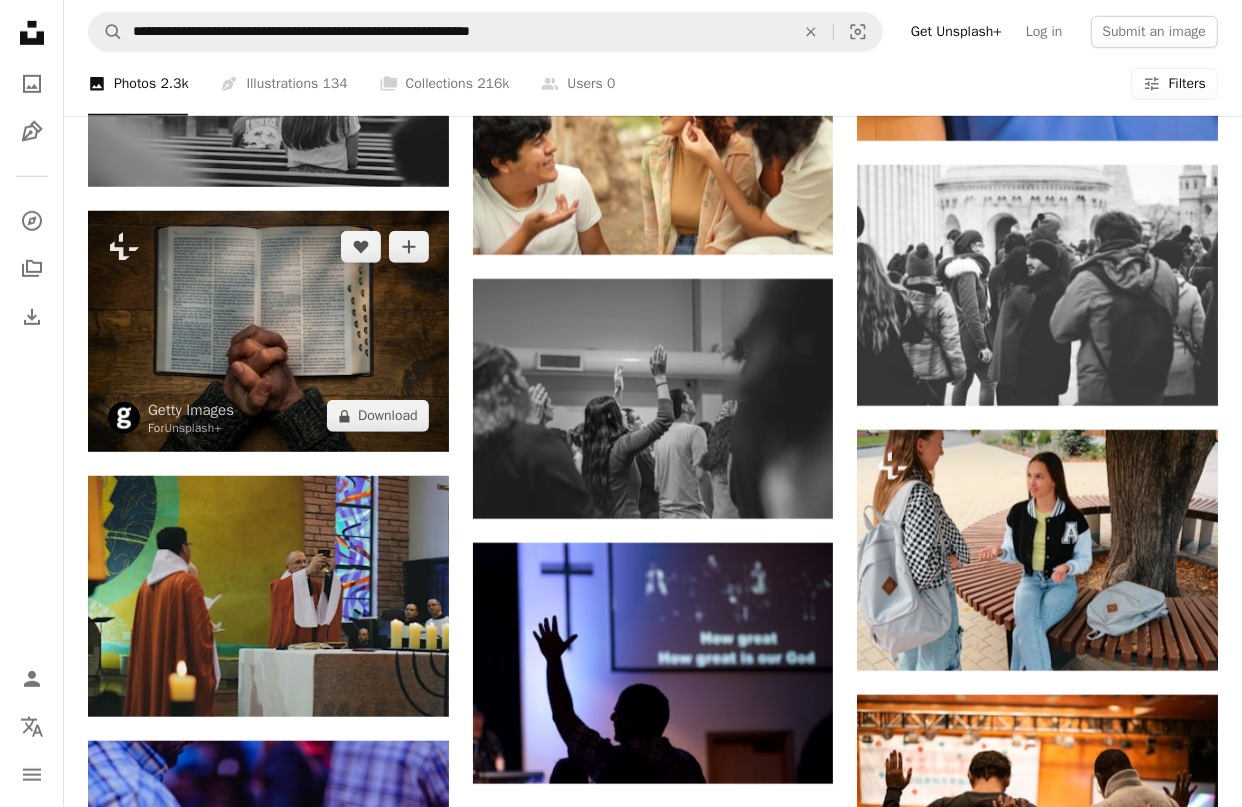 click at bounding box center (268, 331) 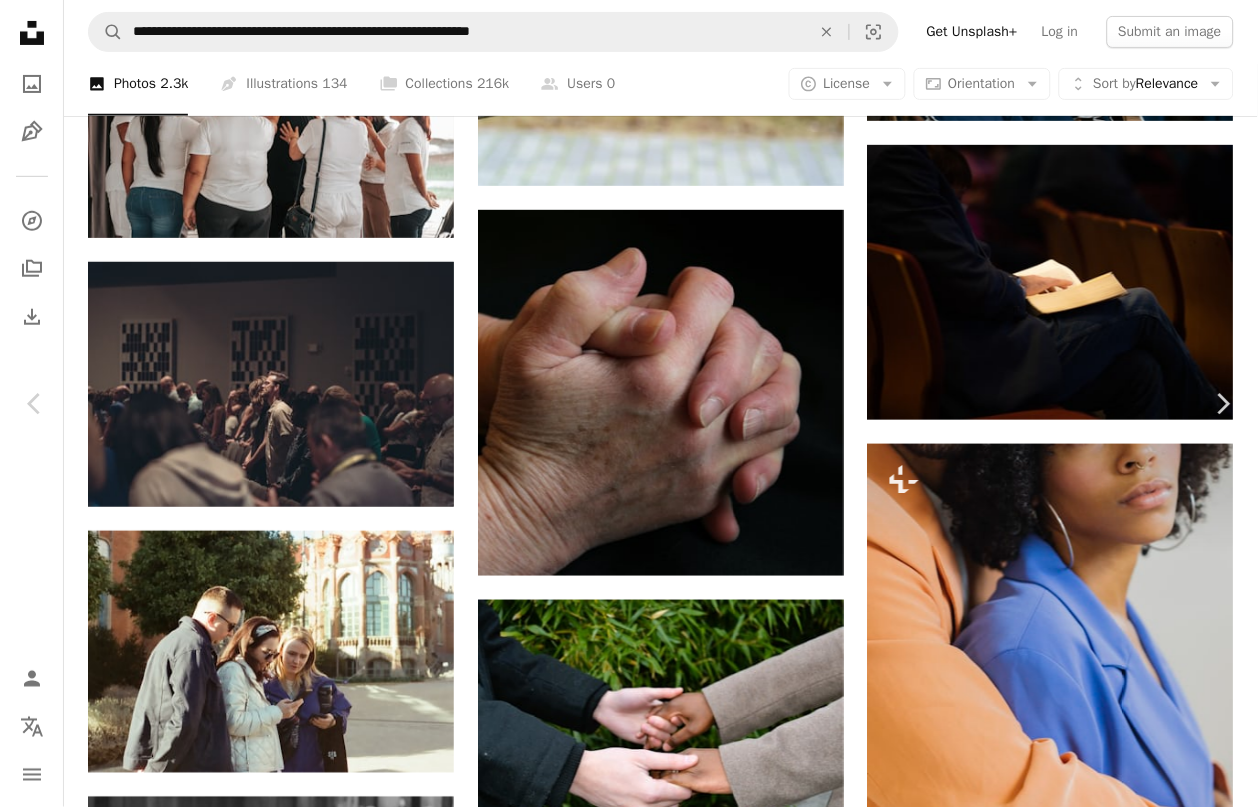 click at bounding box center [622, 5670] 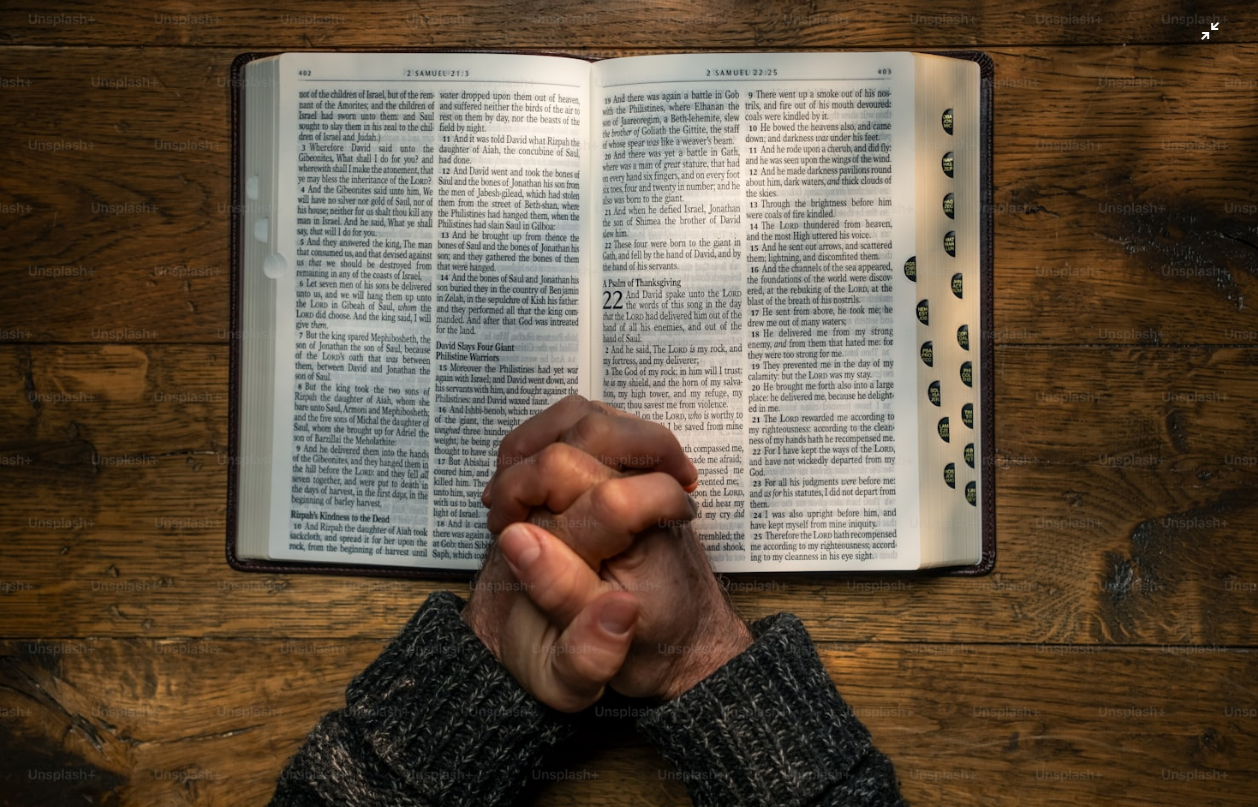 scroll, scrollTop: 5, scrollLeft: 0, axis: vertical 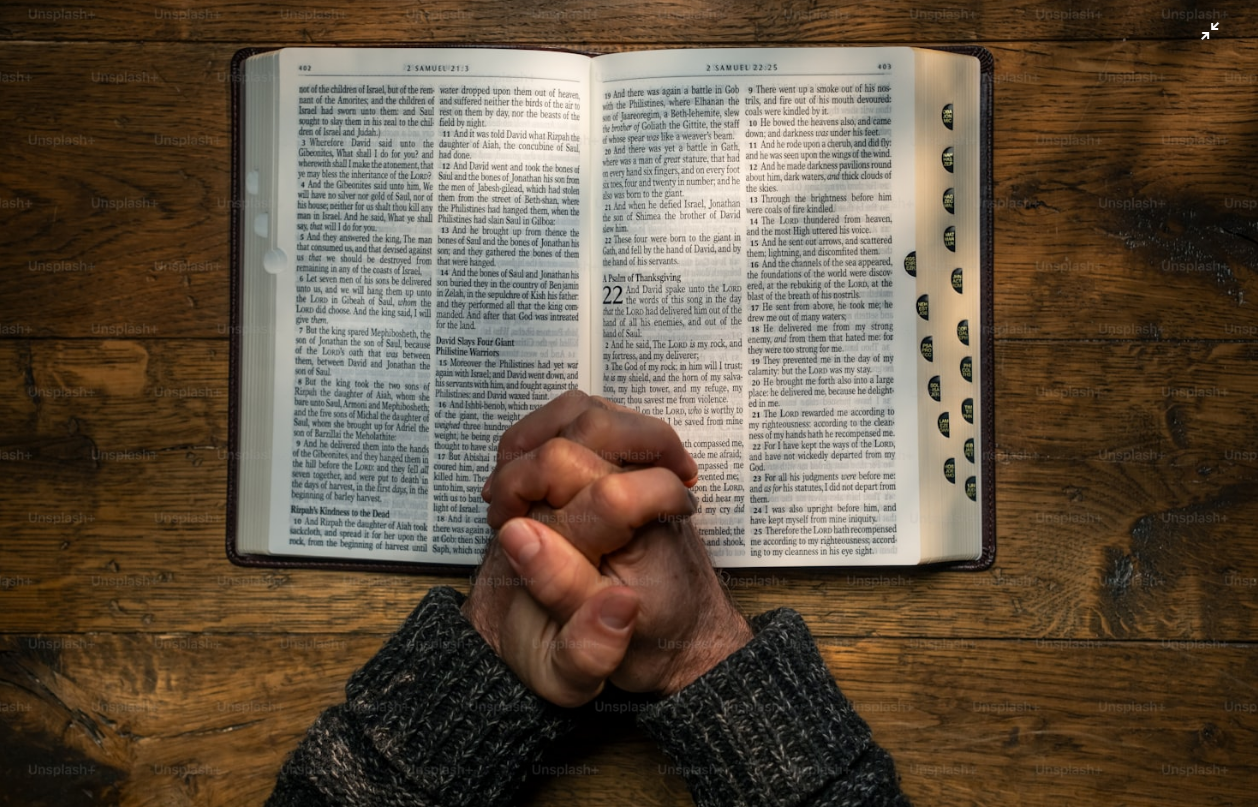 click at bounding box center (629, 414) 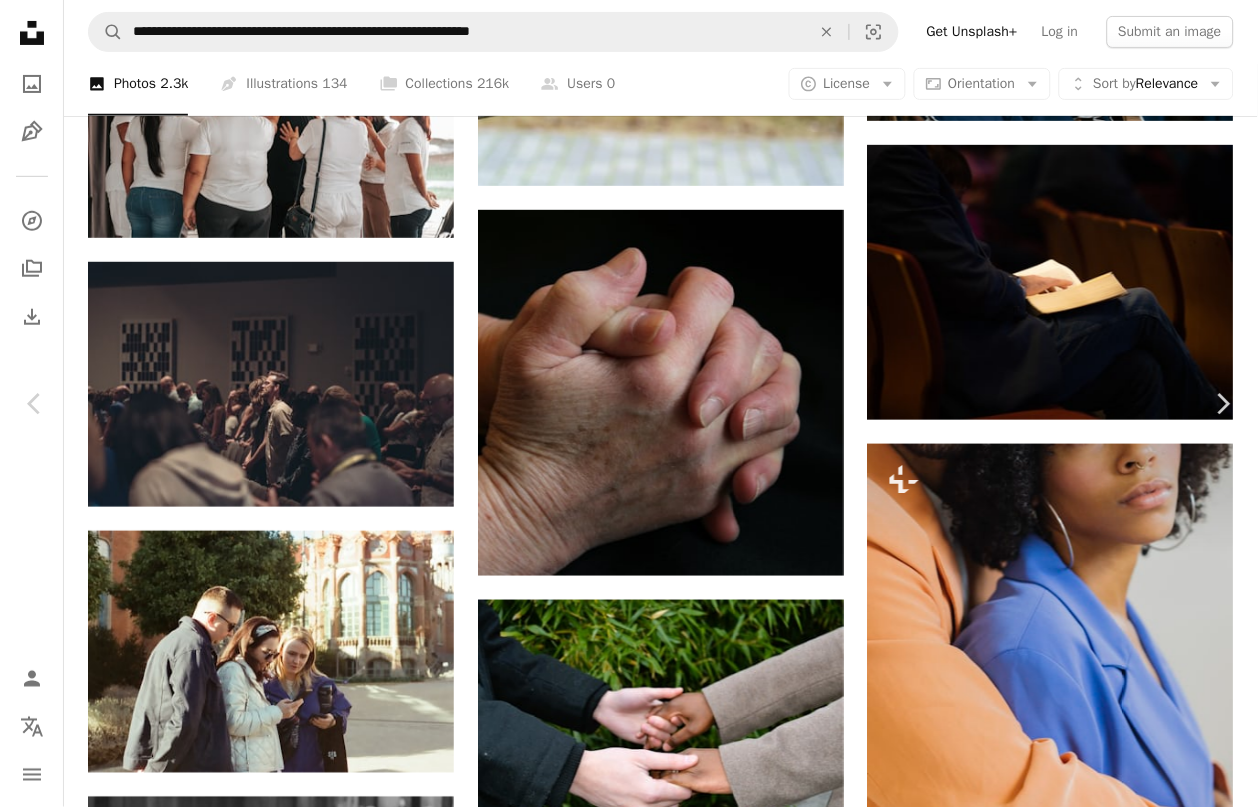 click at bounding box center [622, 5670] 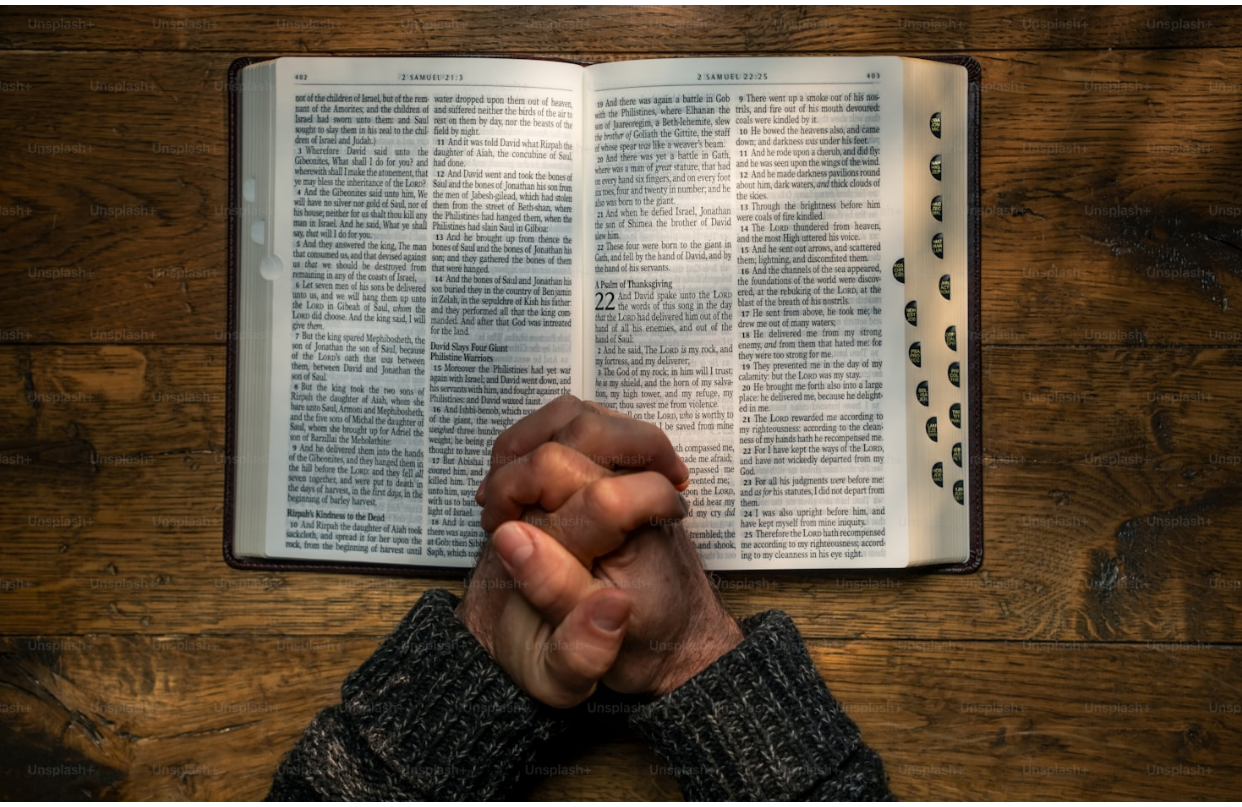 scroll, scrollTop: 5, scrollLeft: 0, axis: vertical 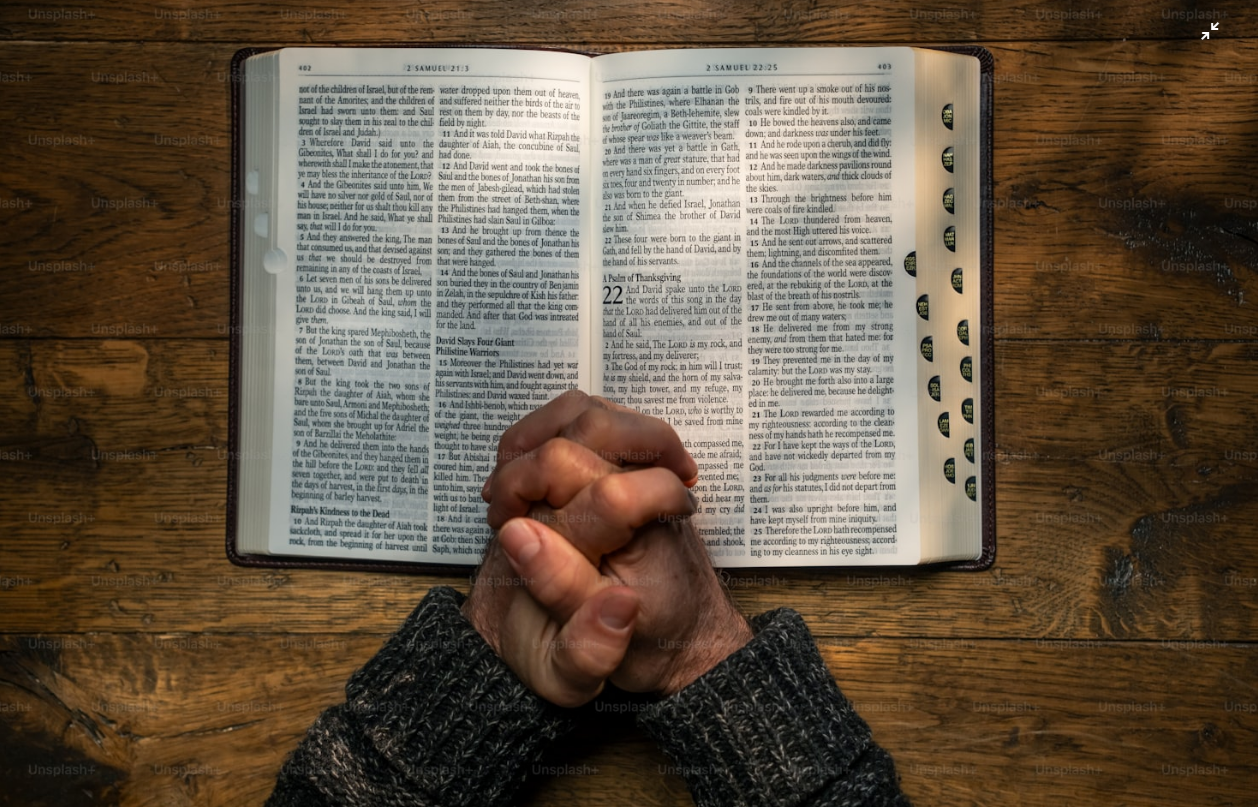 click at bounding box center (629, 414) 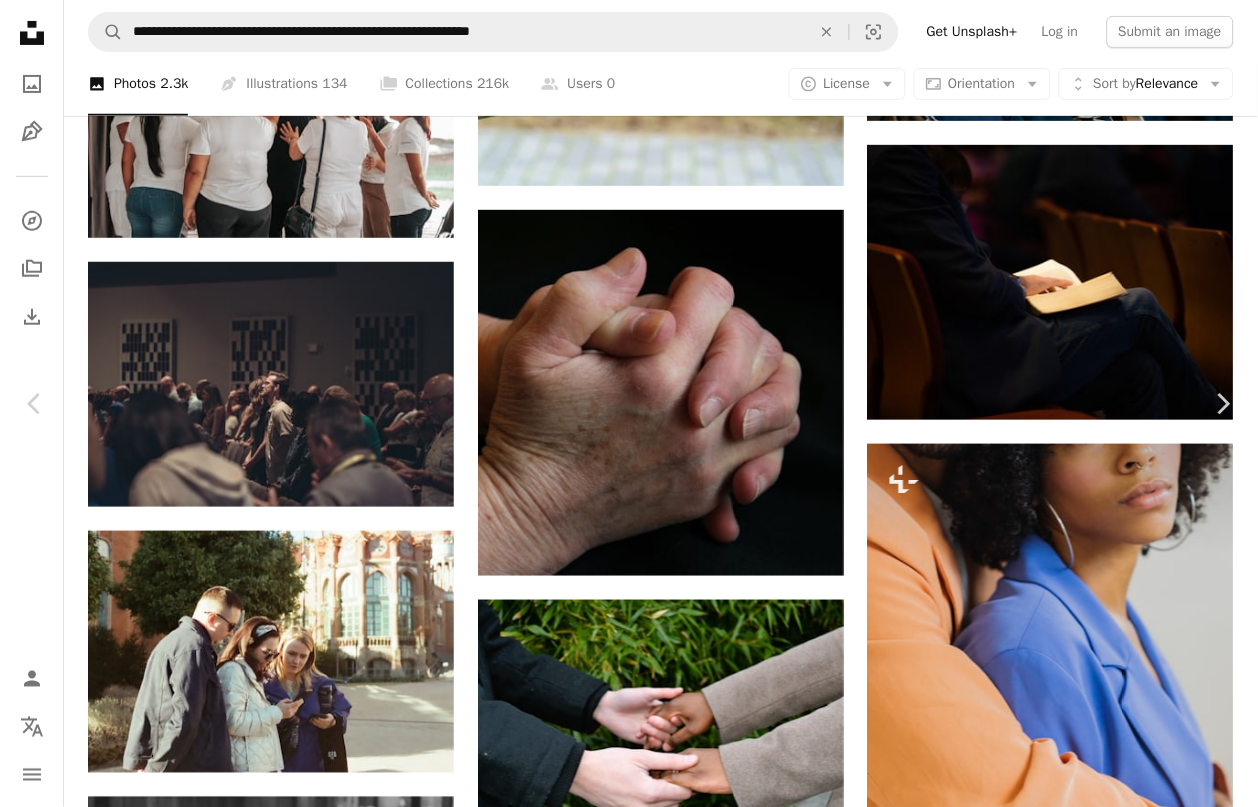 click on "An X shape" at bounding box center [20, 20] 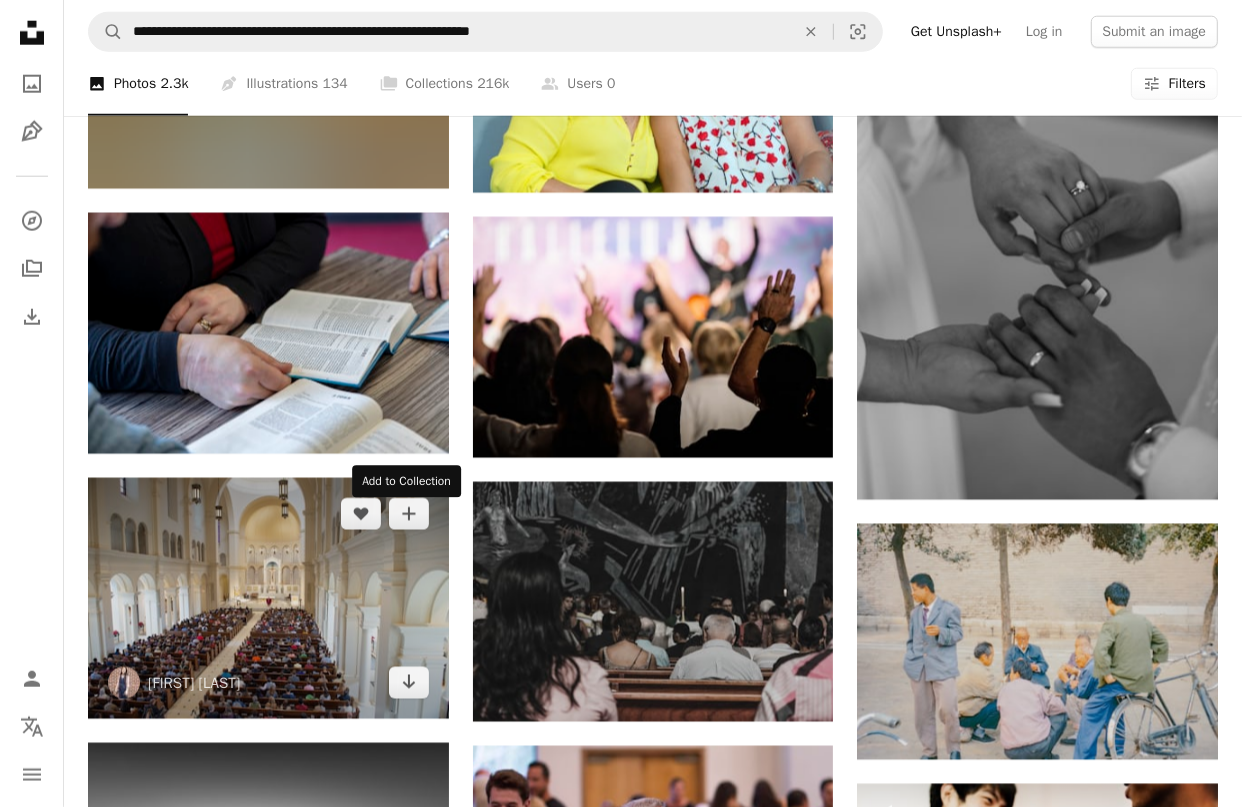 scroll, scrollTop: 68073, scrollLeft: 0, axis: vertical 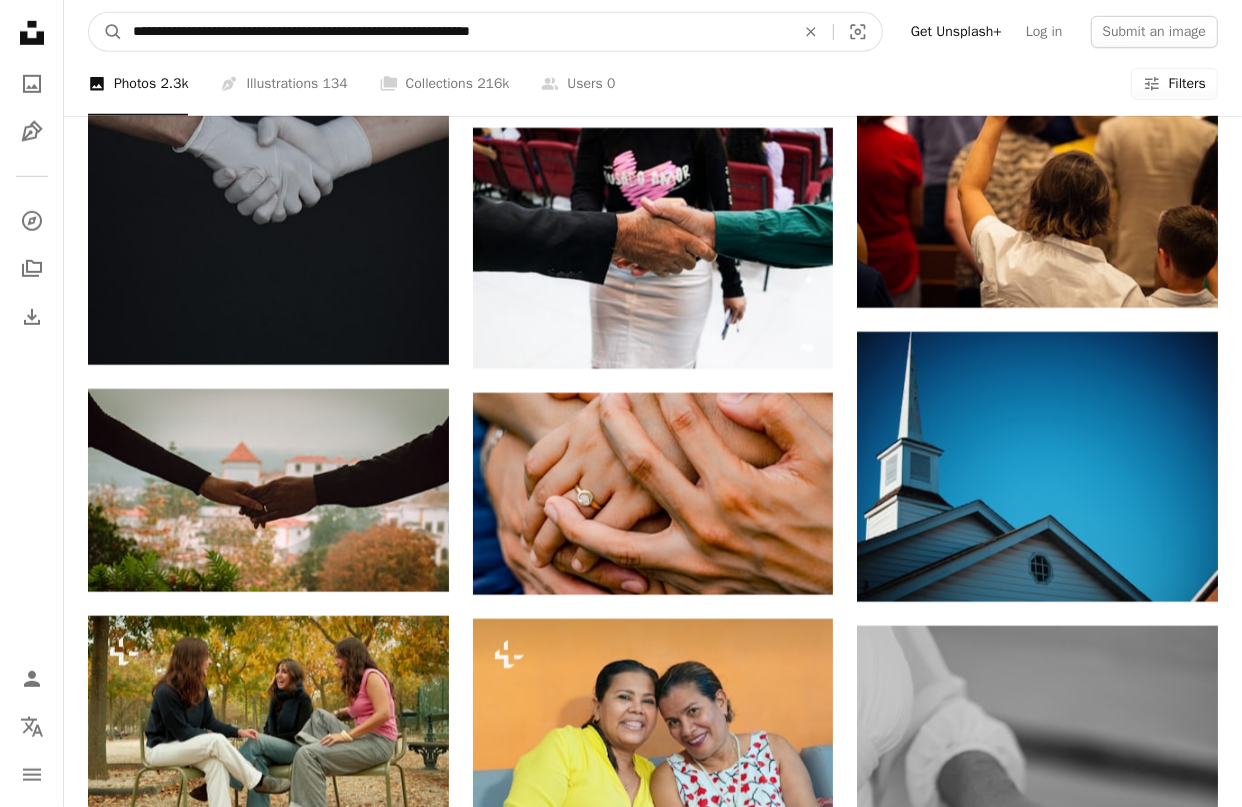 drag, startPoint x: 555, startPoint y: 31, endPoint x: 380, endPoint y: 33, distance: 175.01143 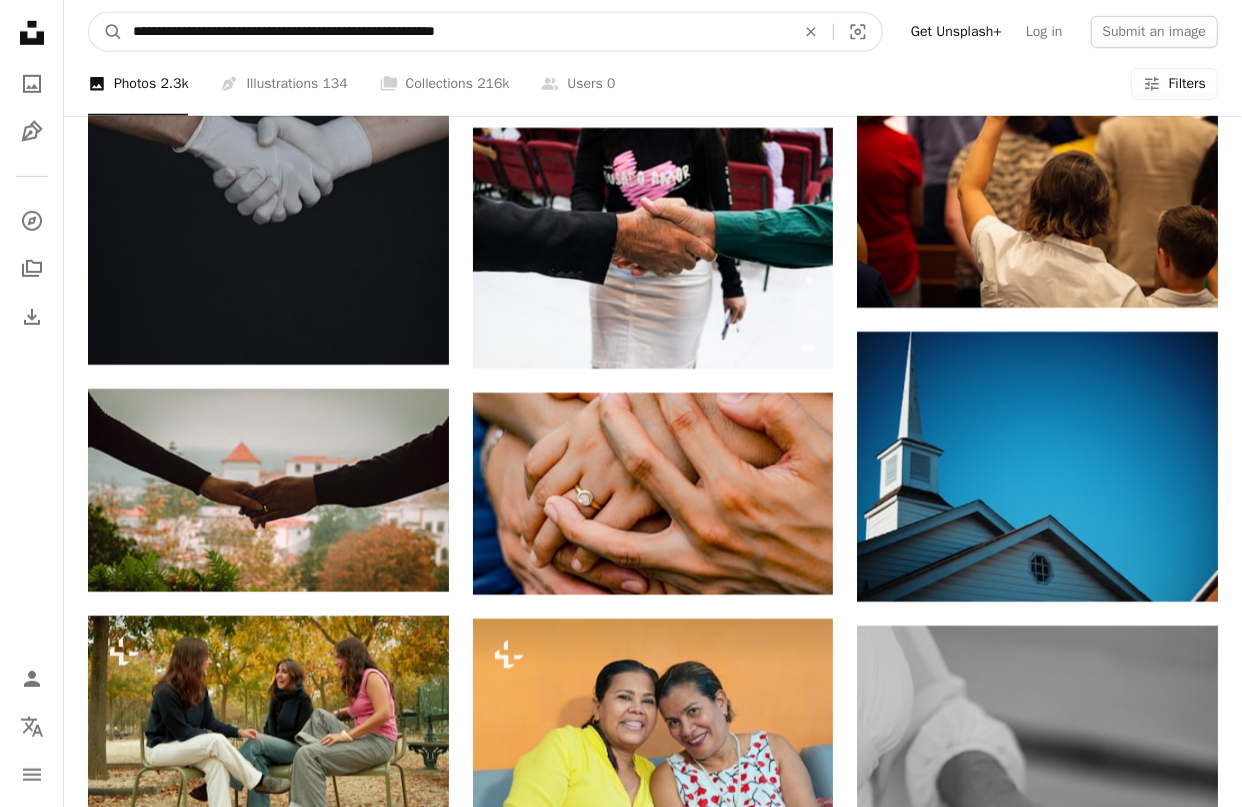 type on "**********" 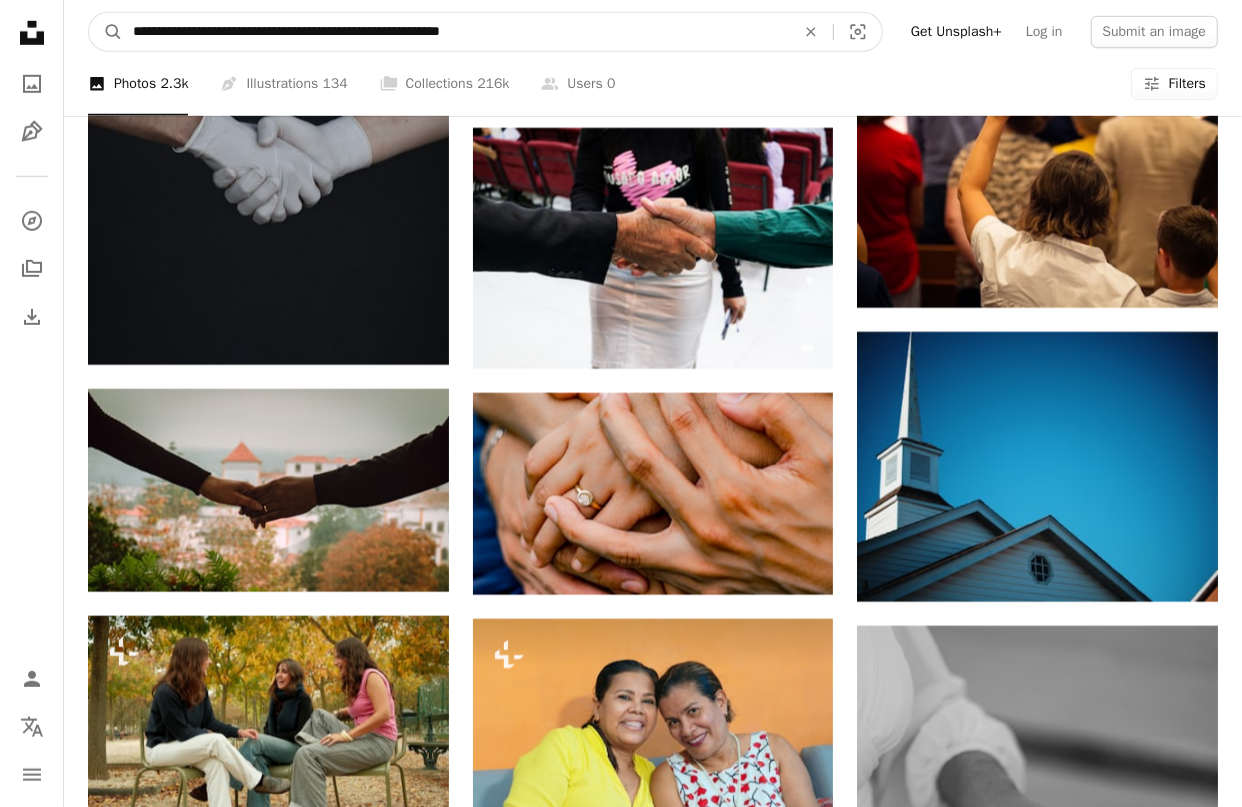 click on "A magnifying glass" at bounding box center (106, 32) 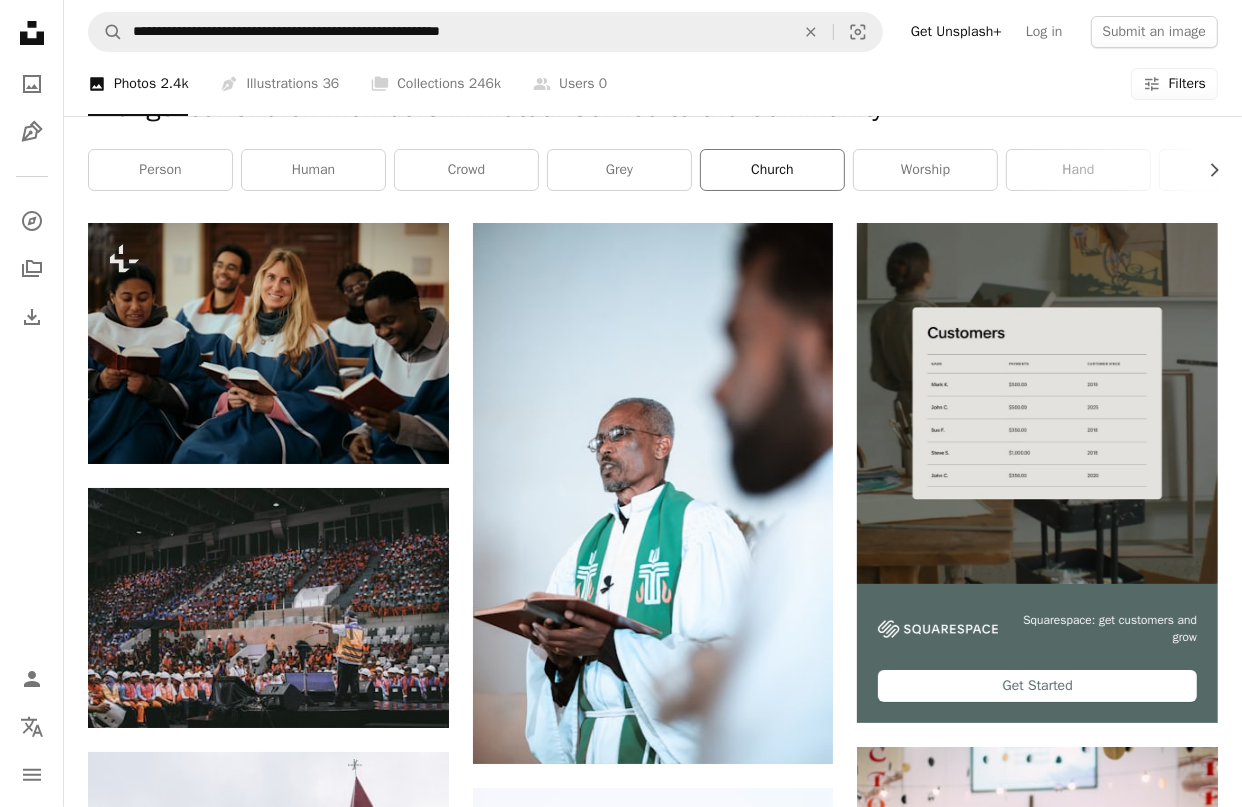 scroll, scrollTop: 0, scrollLeft: 0, axis: both 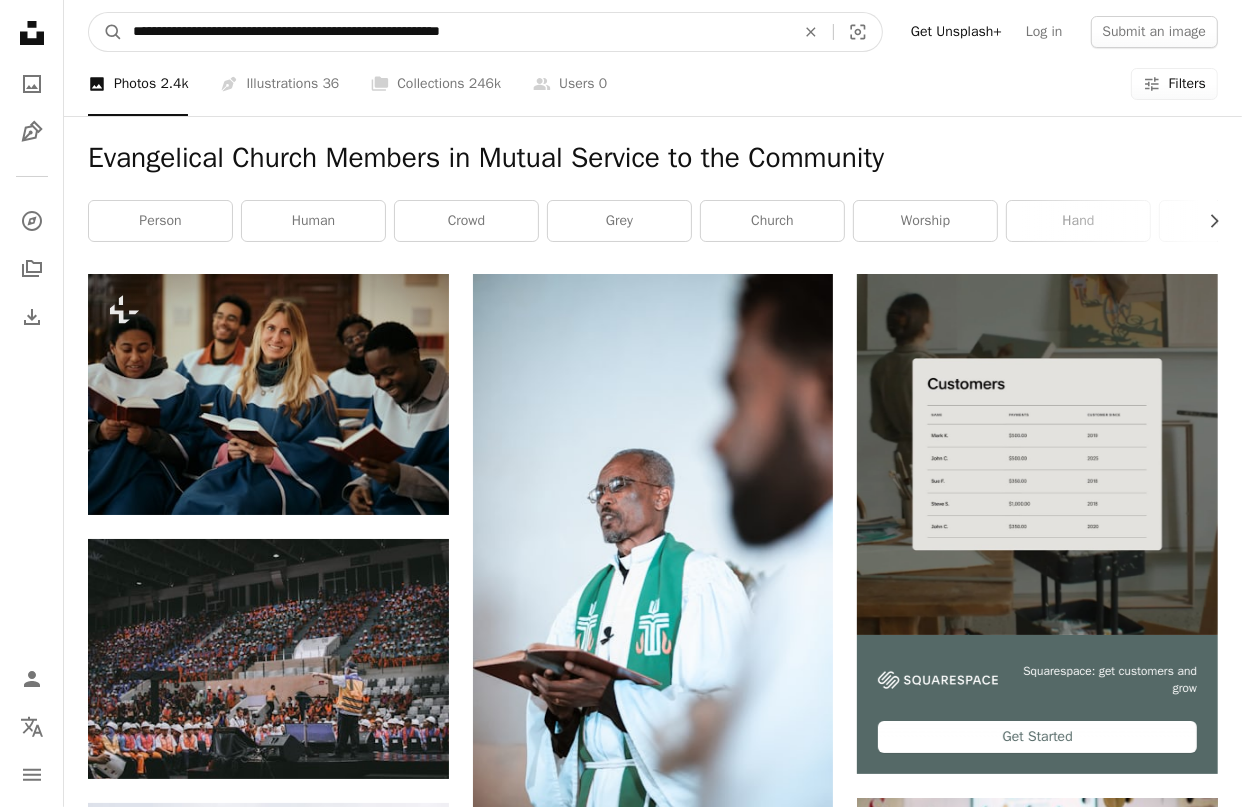 drag, startPoint x: 376, startPoint y: 28, endPoint x: 251, endPoint y: 26, distance: 125.016 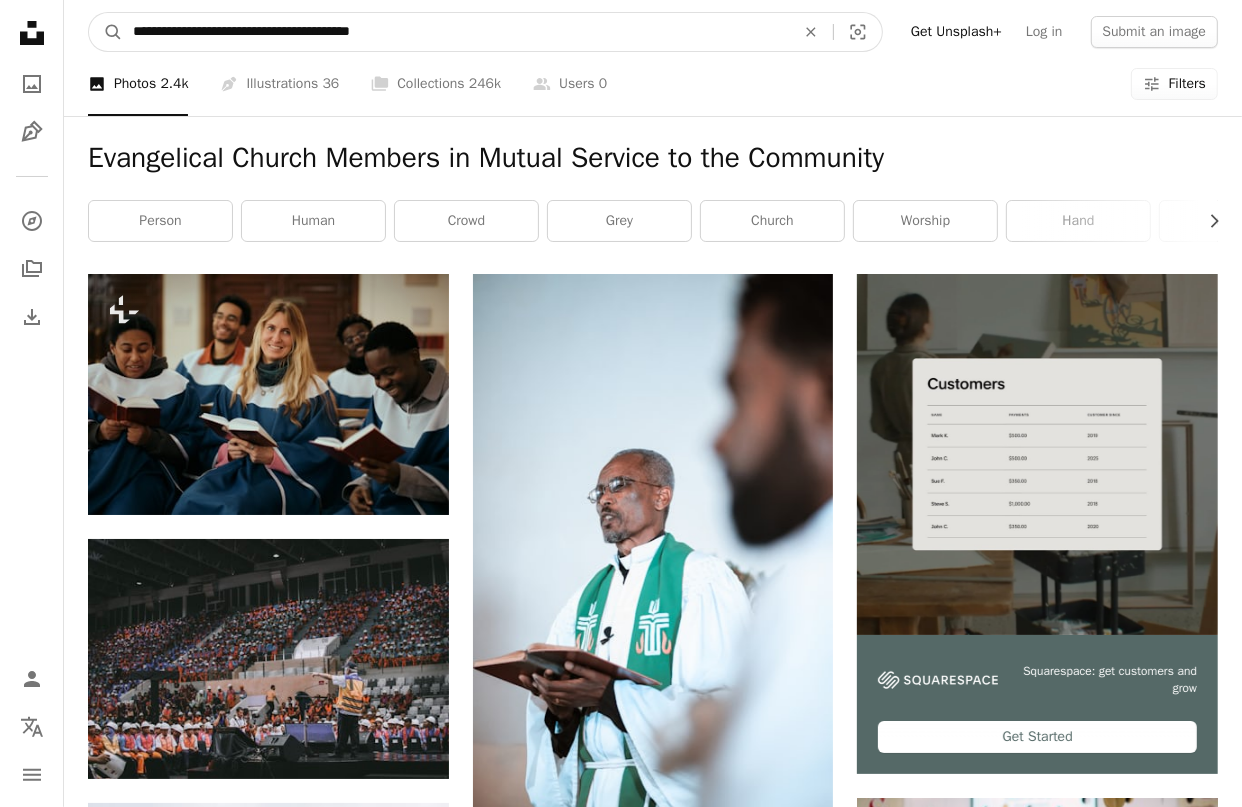 click on "**********" at bounding box center (456, 32) 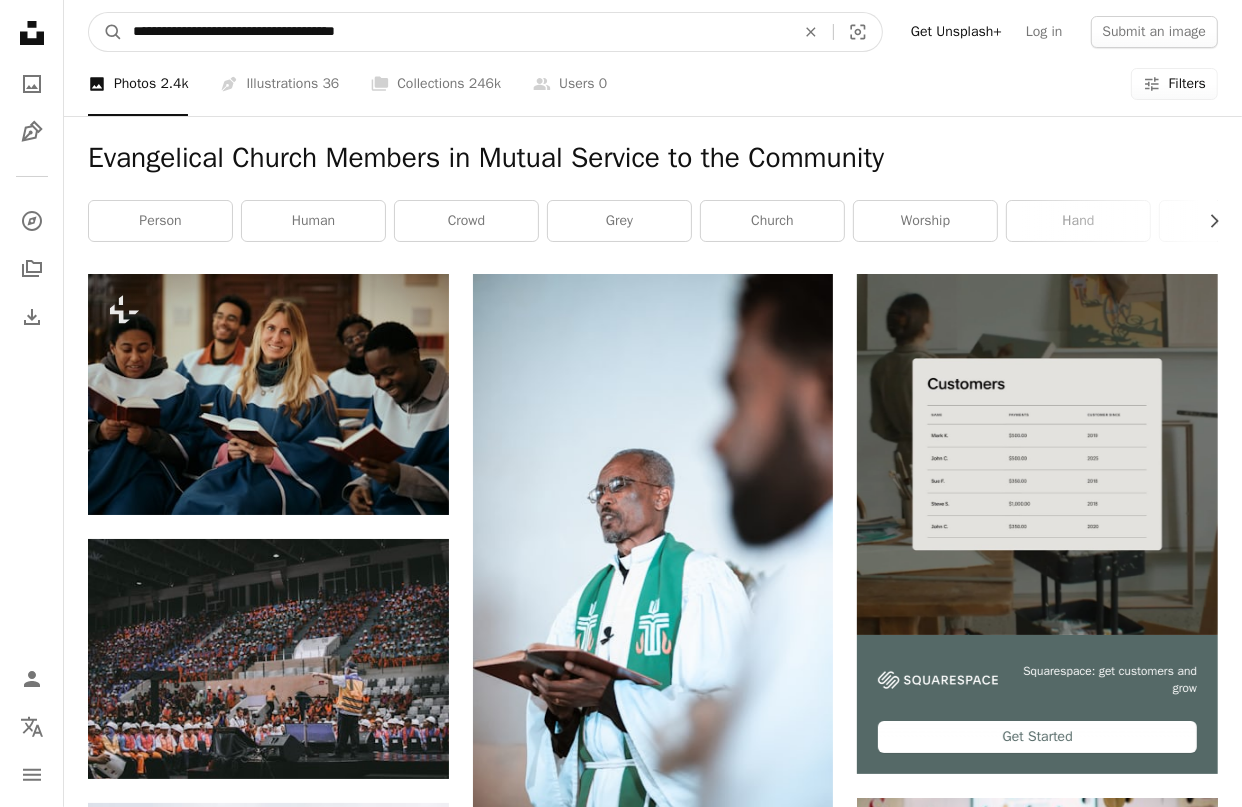 click on "**********" at bounding box center [456, 32] 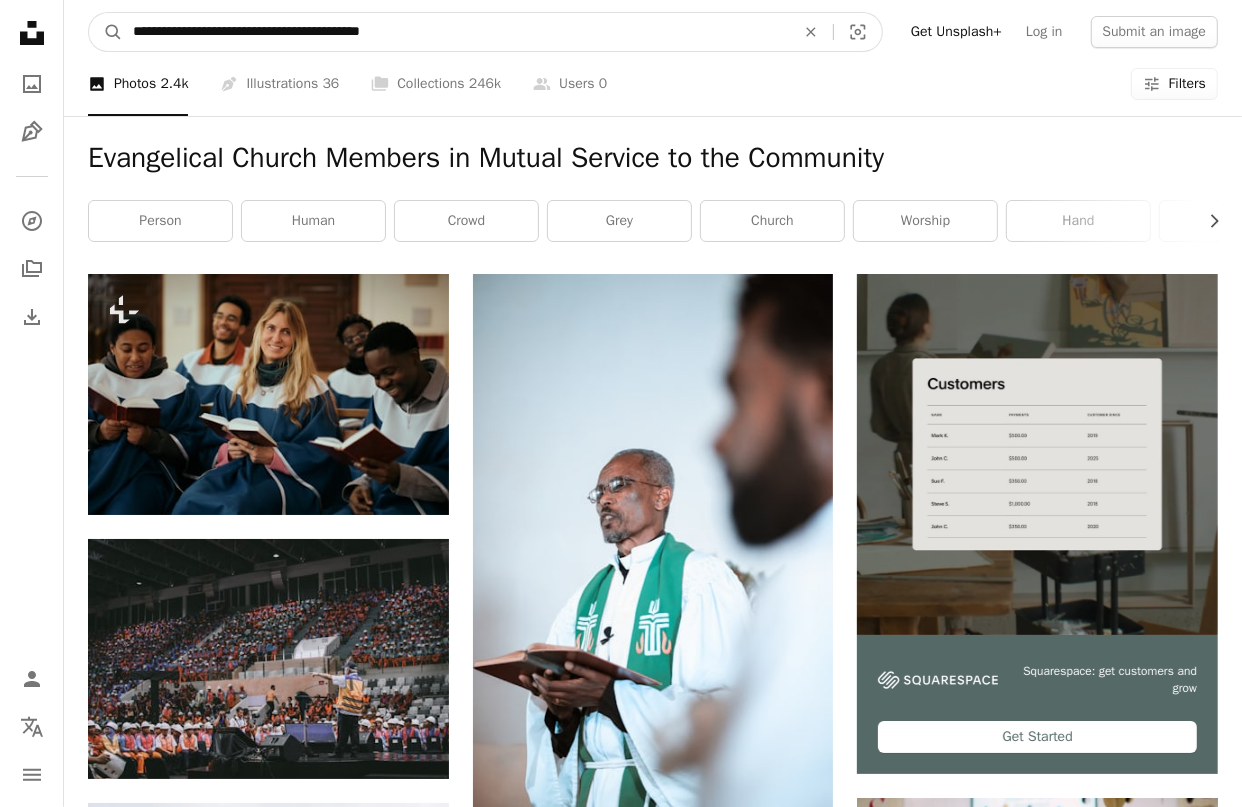 type on "**********" 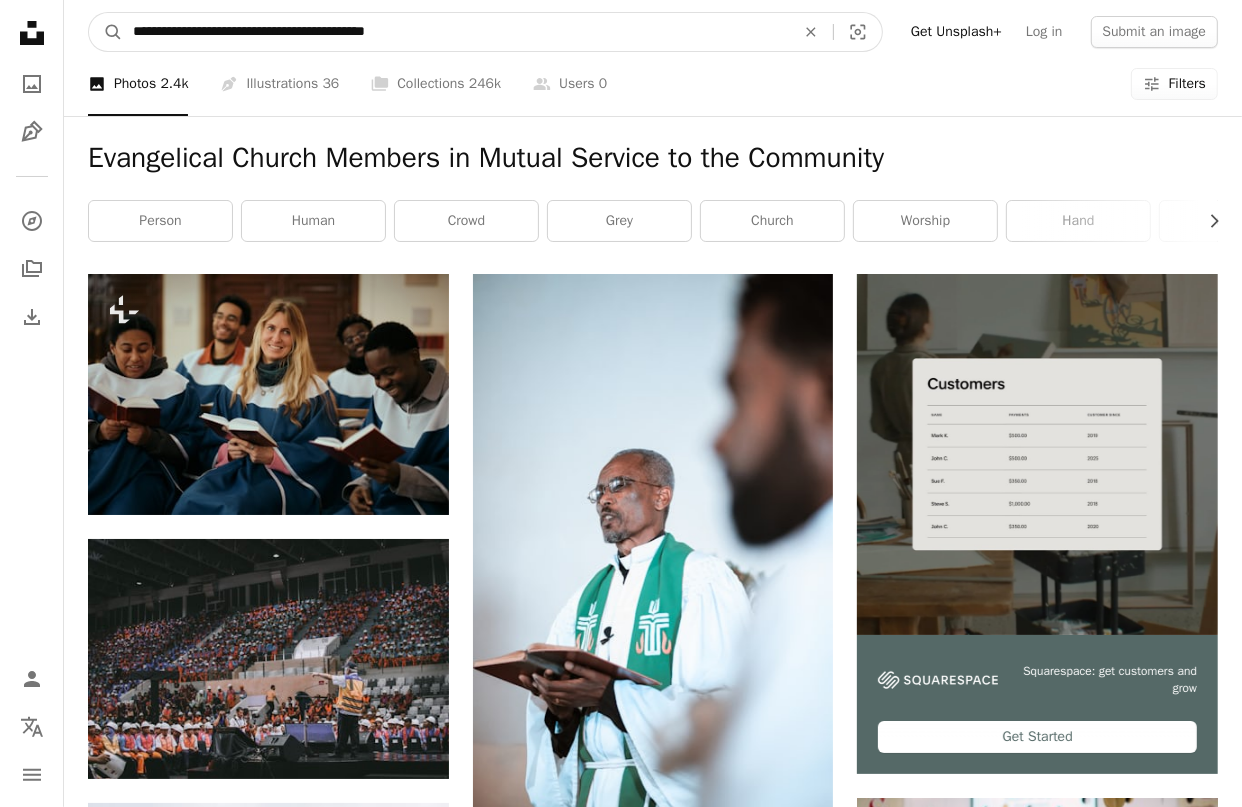 click on "**********" at bounding box center (456, 32) 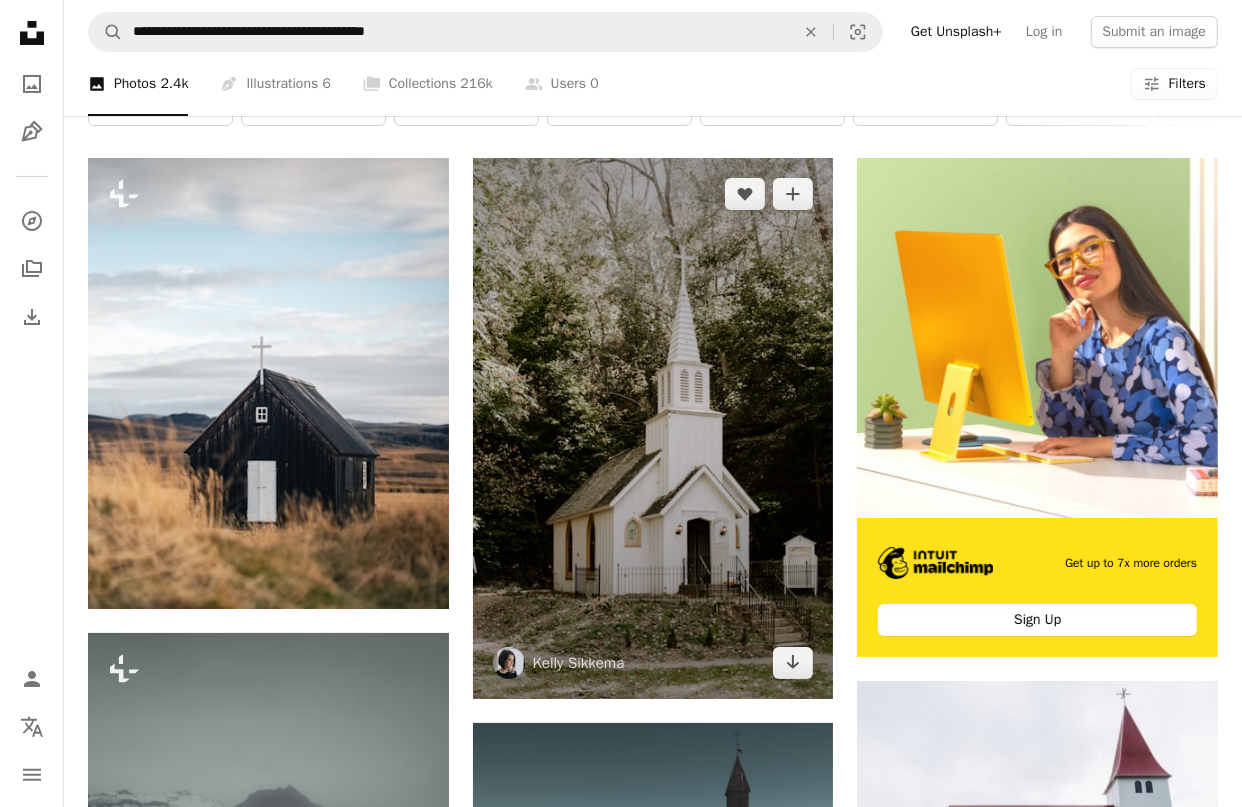 scroll, scrollTop: 0, scrollLeft: 0, axis: both 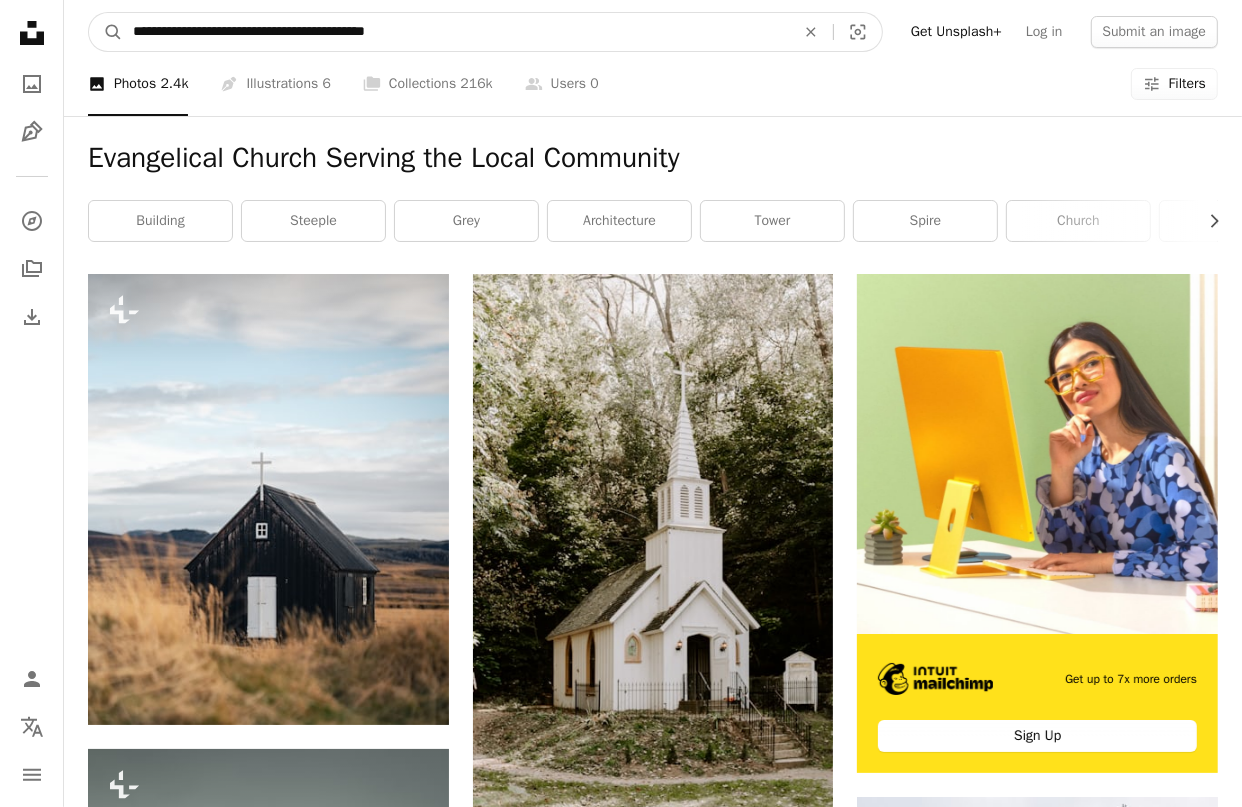 click on "**********" at bounding box center (456, 32) 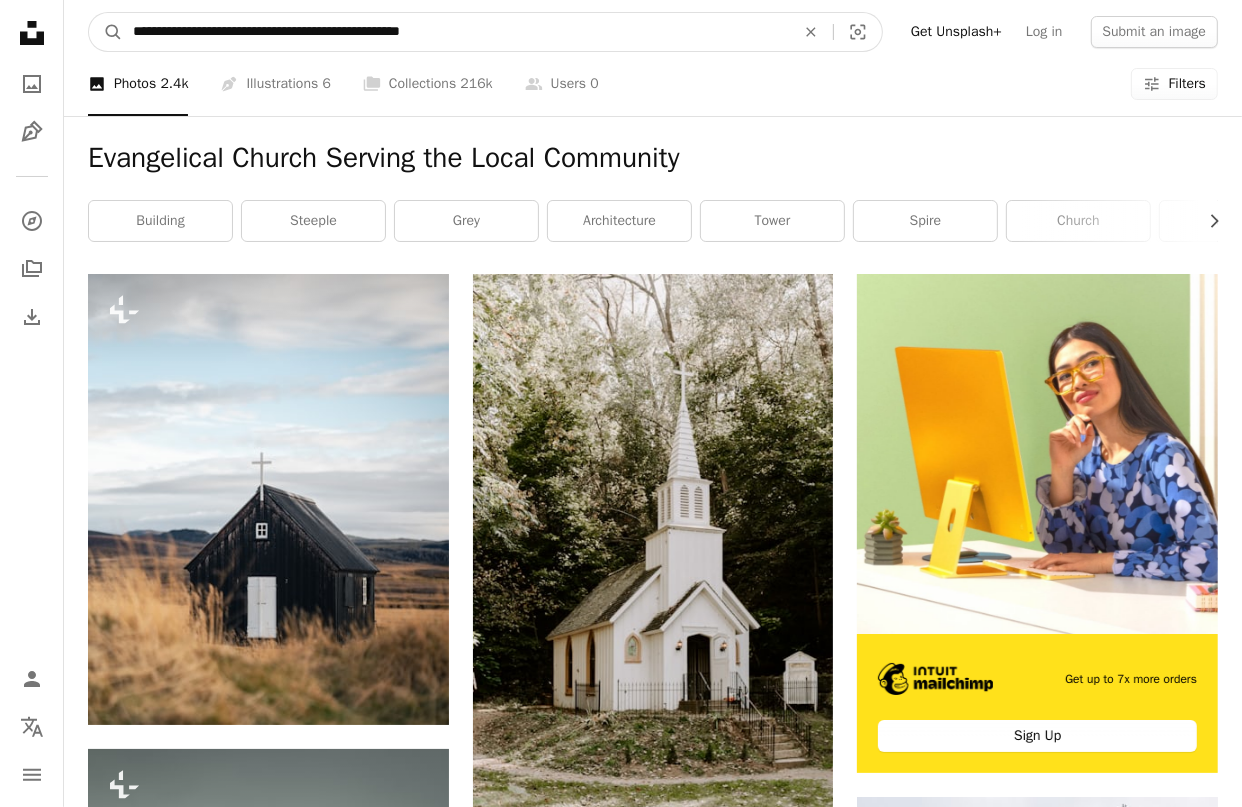 type on "**********" 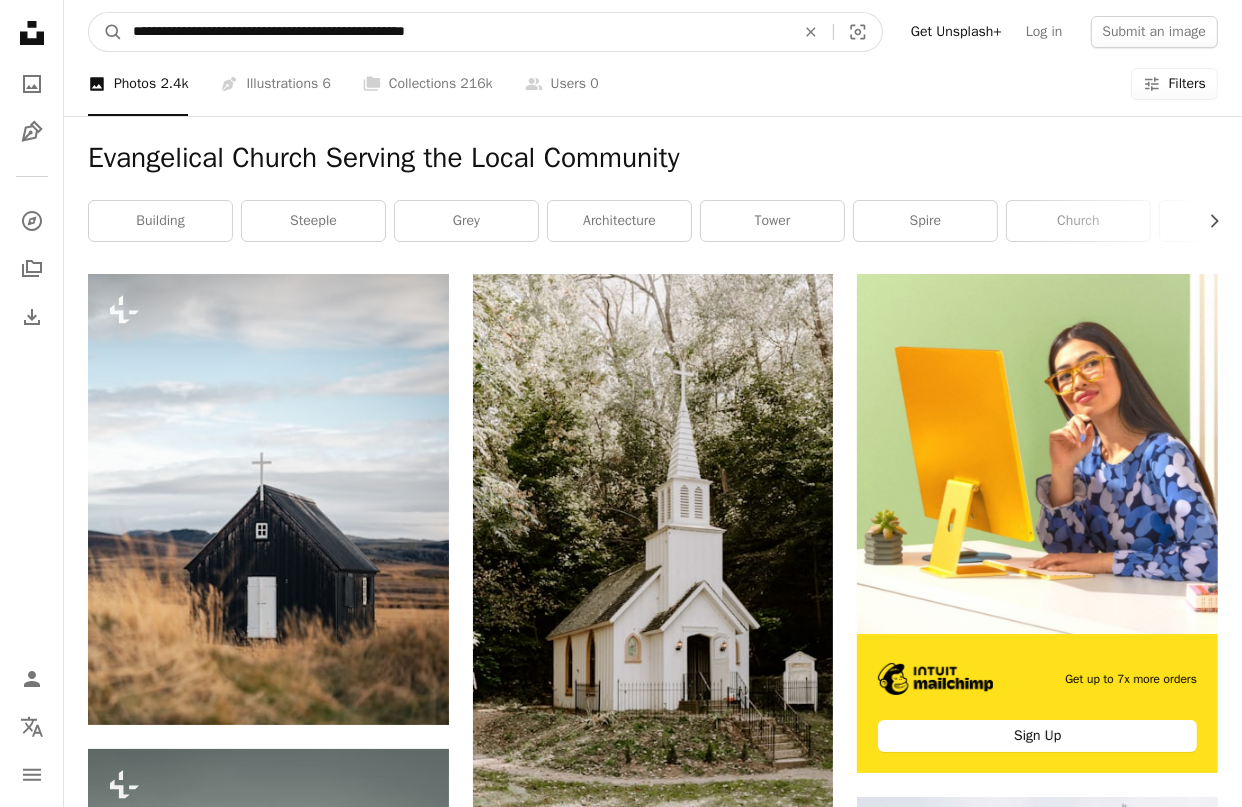 click on "**********" at bounding box center (456, 32) 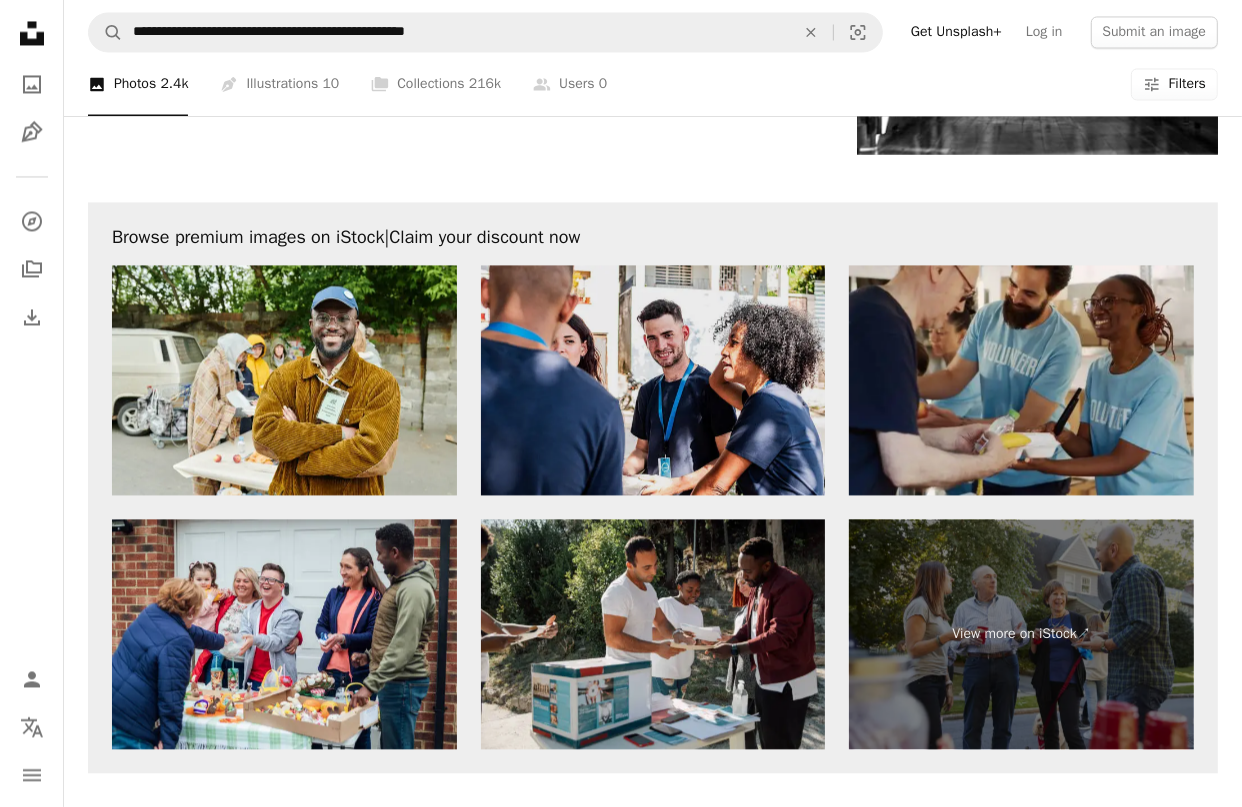 scroll, scrollTop: 3000, scrollLeft: 0, axis: vertical 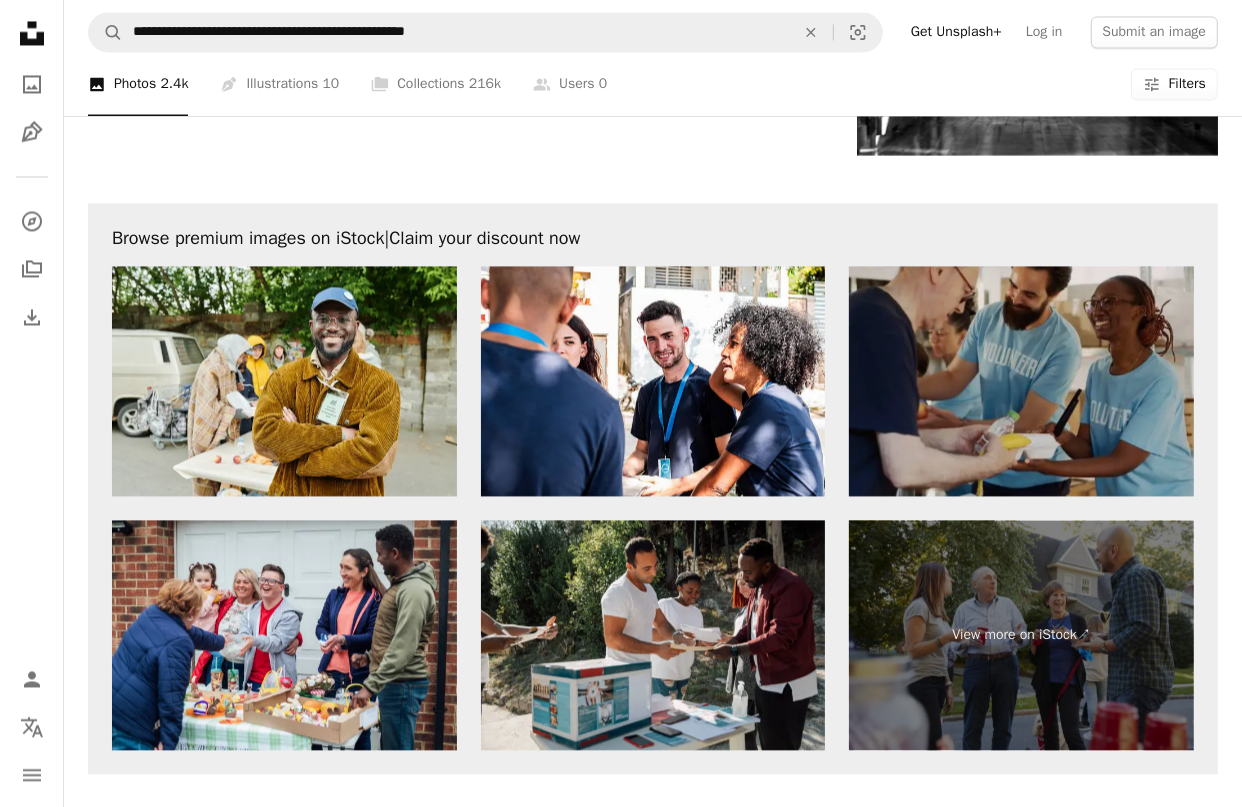 click at bounding box center [1021, 381] 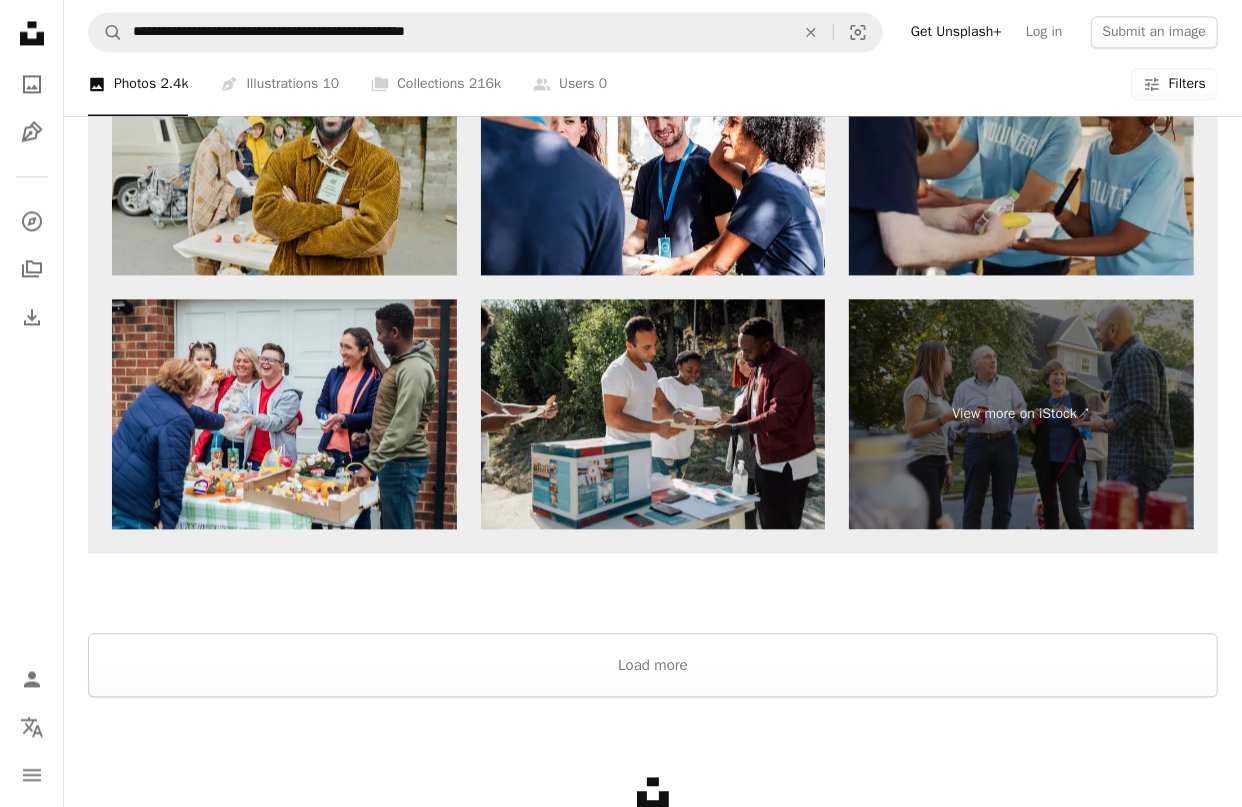 scroll, scrollTop: 3222, scrollLeft: 0, axis: vertical 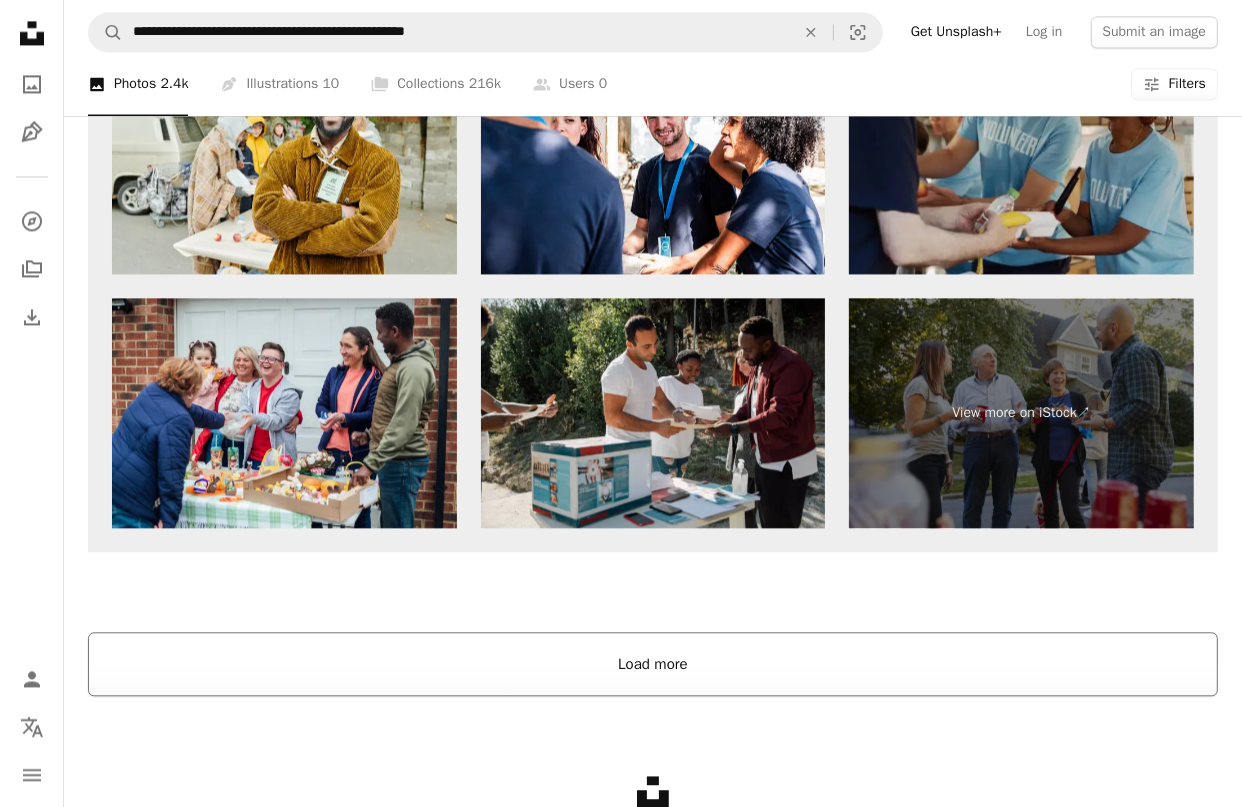 click on "Load more" at bounding box center (653, 664) 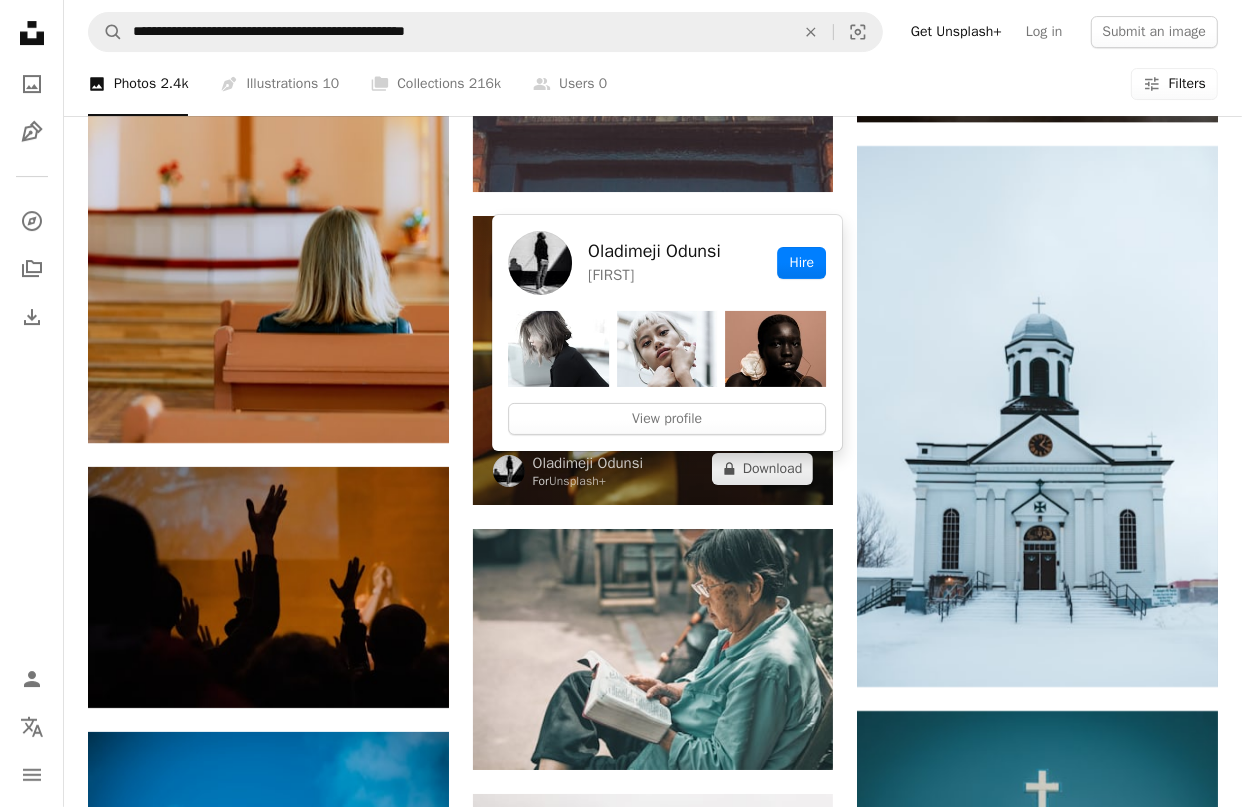 scroll, scrollTop: 10522, scrollLeft: 0, axis: vertical 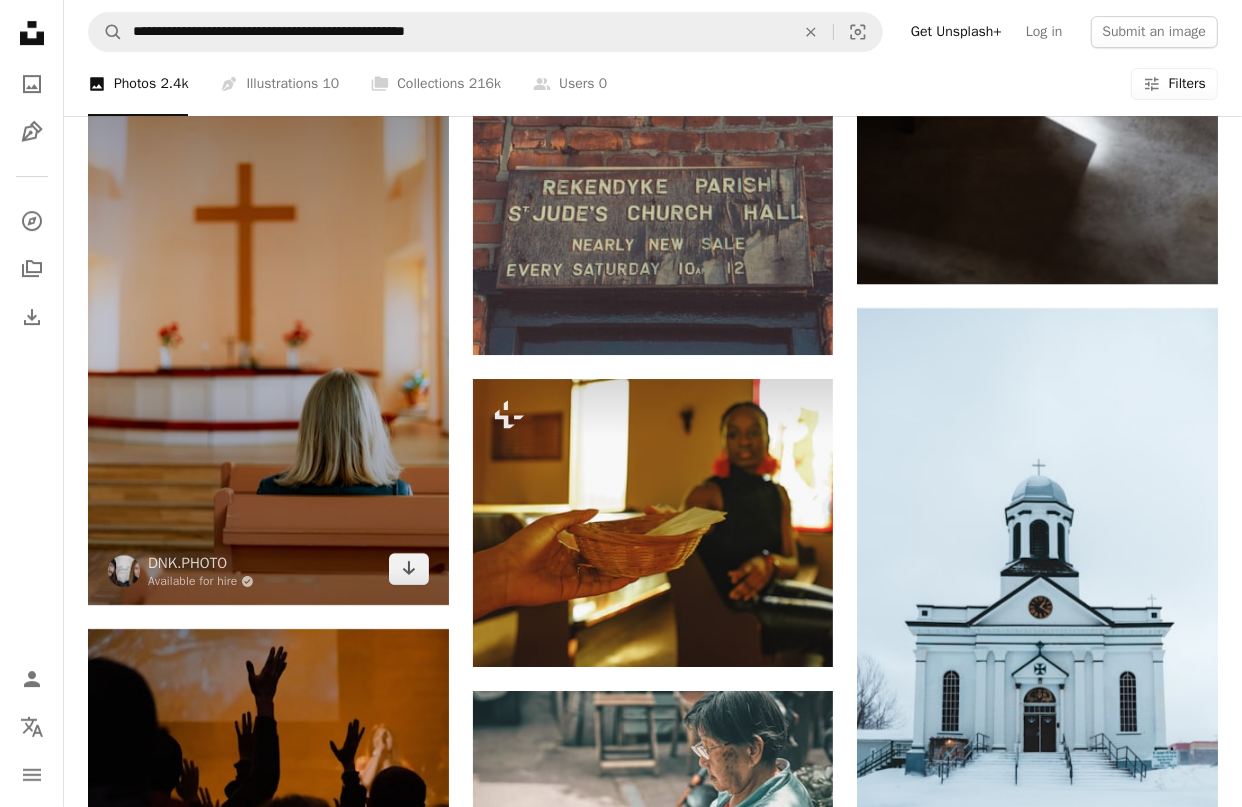 click at bounding box center (268, 334) 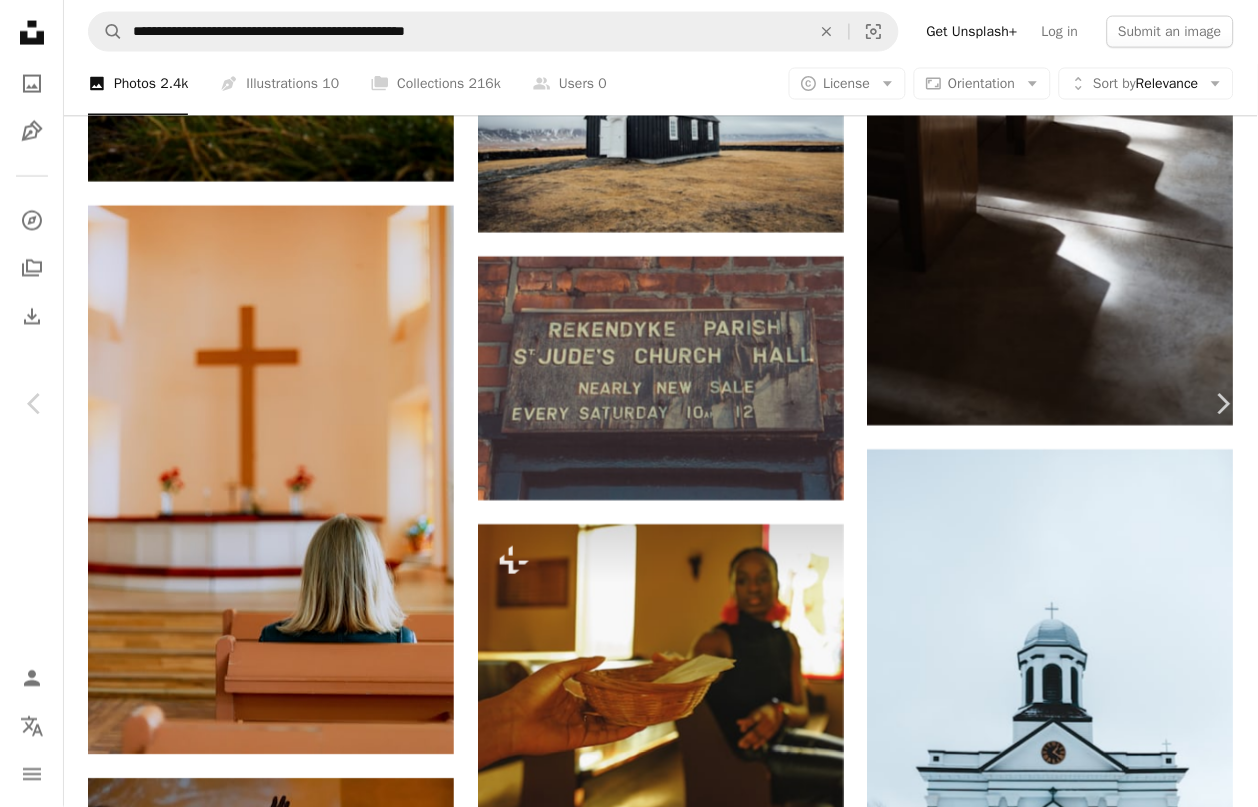 click on "Chevron down" 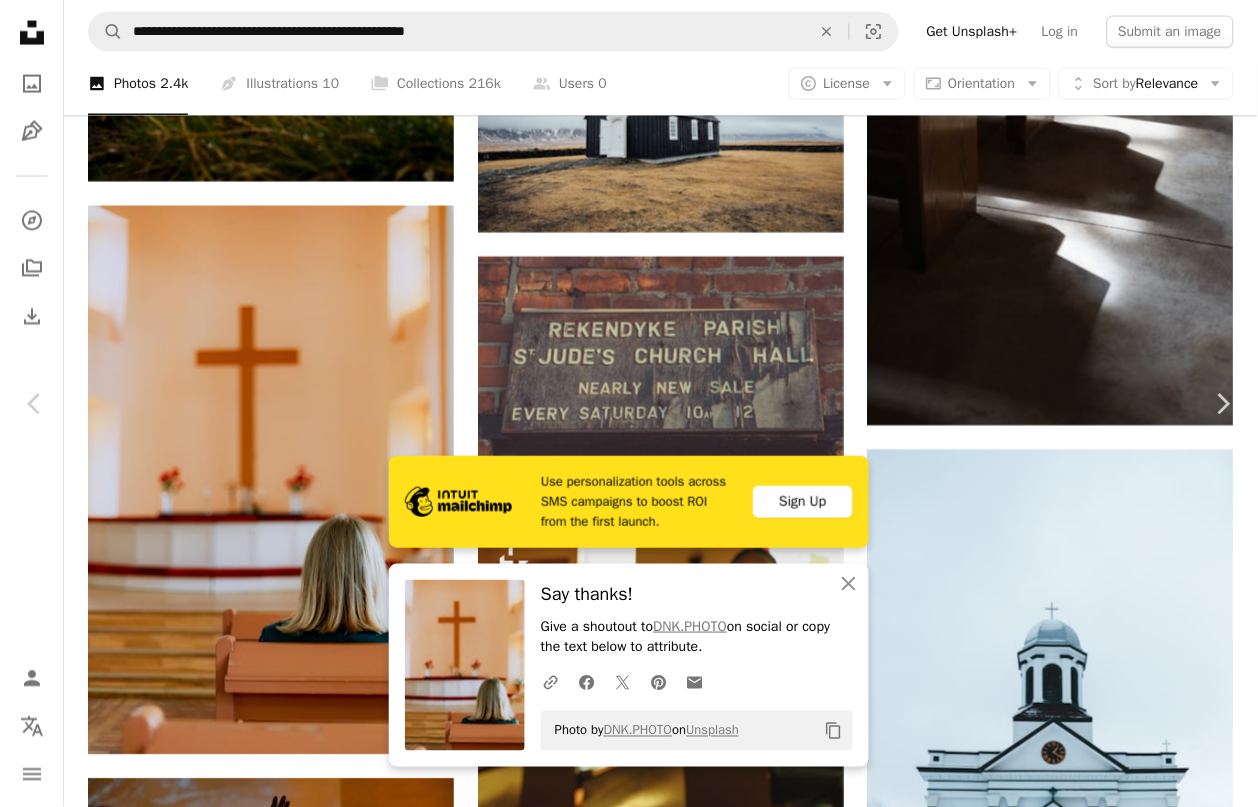 click on "Zoom in" at bounding box center (621, 5775) 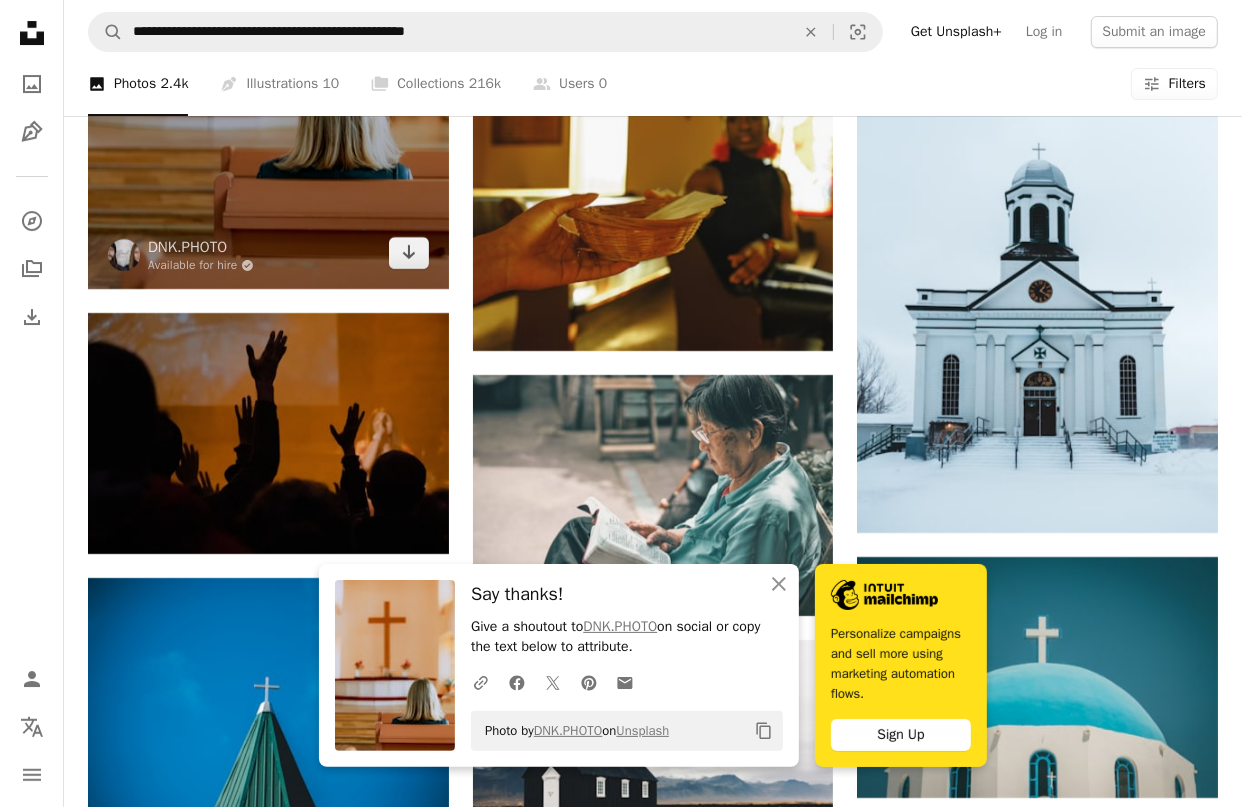 scroll, scrollTop: 10855, scrollLeft: 0, axis: vertical 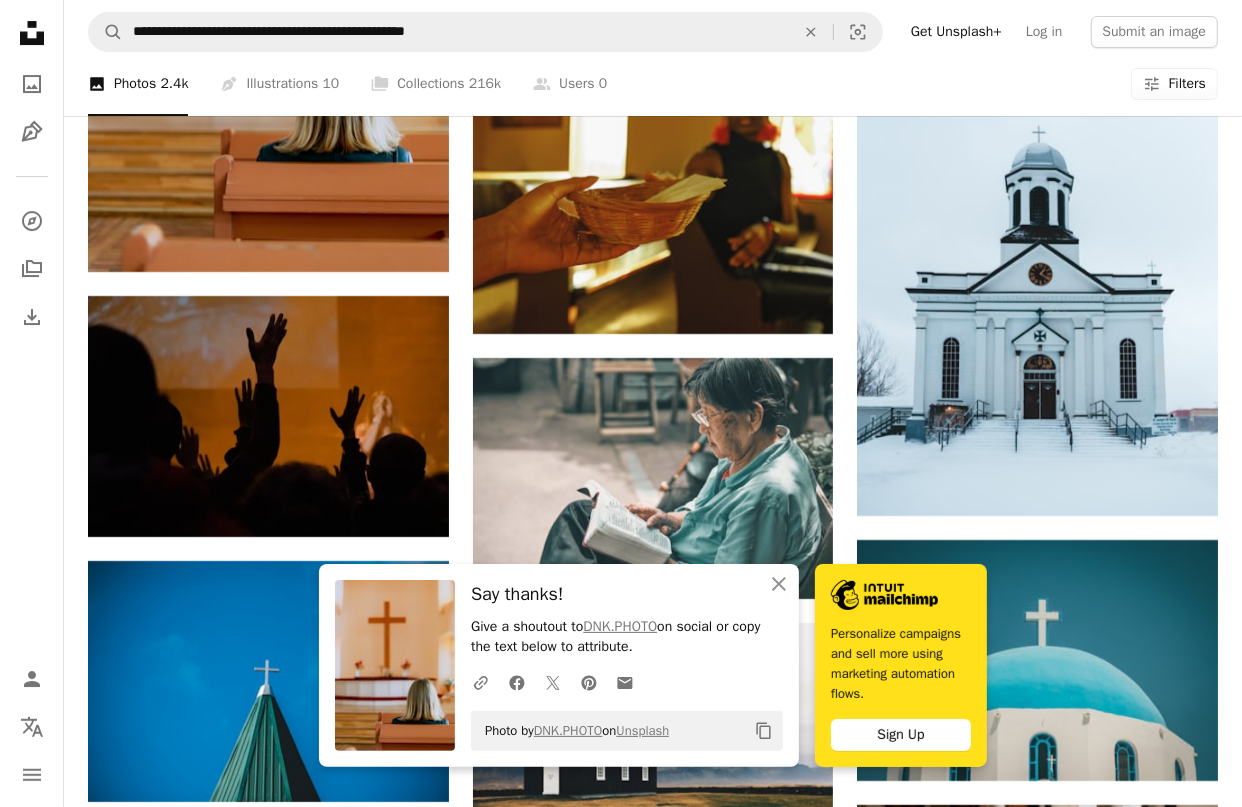 click on "–– ––– –––  –– ––– –  ––– –––  ––––  –   – –– –––  – – ––– –– –– –––– –– Manage and sell your services Start A Free Trial A heart A plus sign [FIRST] [LAST] Available for hire A checkmark inside of a circle Arrow pointing down A heart A plus sign [FIRST] [LAST] Available for hire A checkmark inside of a circle Arrow pointing down A heart A plus sign [FIRST] [LAST] Arrow pointing down Plus sign for Unsplash+ A heart A plus sign [FIRST] [LAST] For  Unsplash+ A lock   Download A heart A plus sign [FIRST] [LAST] Arrow pointing down A heart A plus sign [FIRST] [LAST] Available for hire A checkmark inside of a circle Arrow pointing down A heart A plus sign [FIRST] [LAST] Available for hire A checkmark inside of a circle Arrow pointing down A heart A plus sign [FIRST] [LAST] Available for hire A checkmark inside of a circle Arrow pointing down A heart A plus sign [FIRST] [LAST] Available for hire Arrow pointing down For" at bounding box center [1037, -2876] 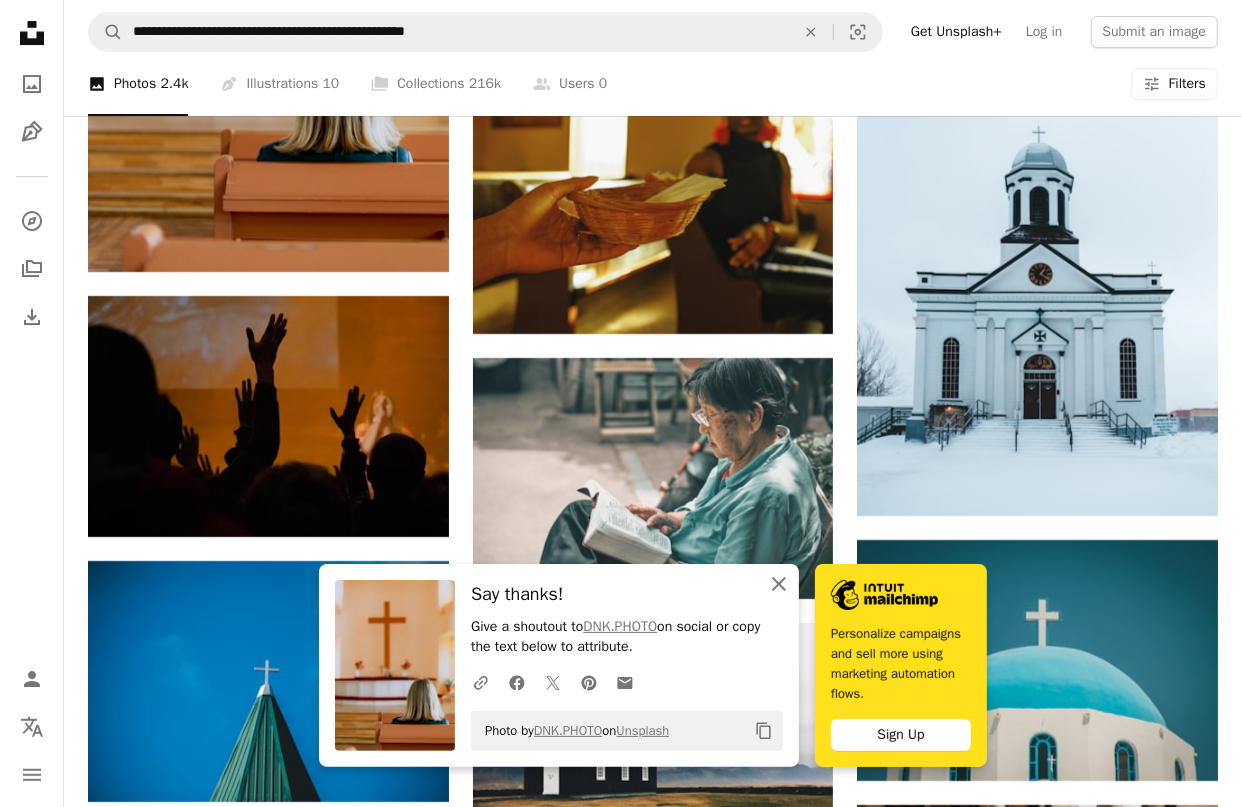 click on "An X shape" 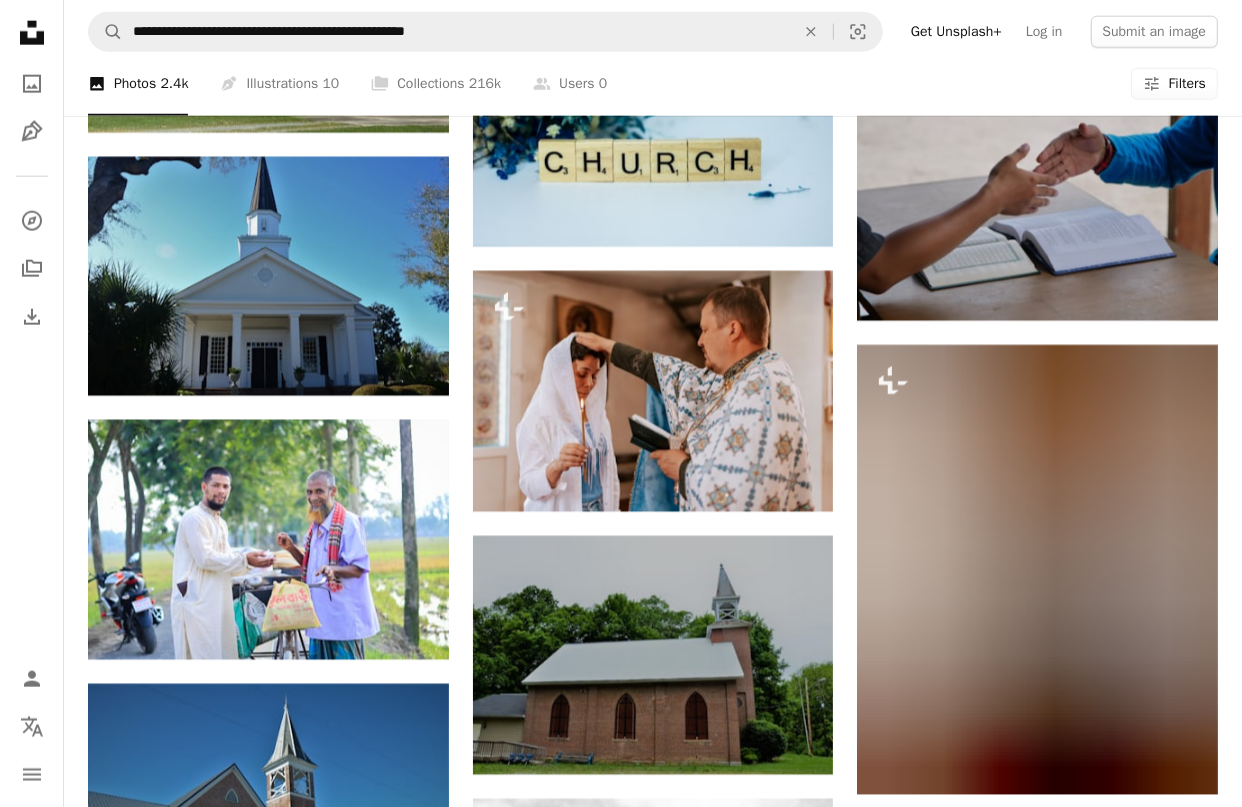 scroll, scrollTop: 23966, scrollLeft: 0, axis: vertical 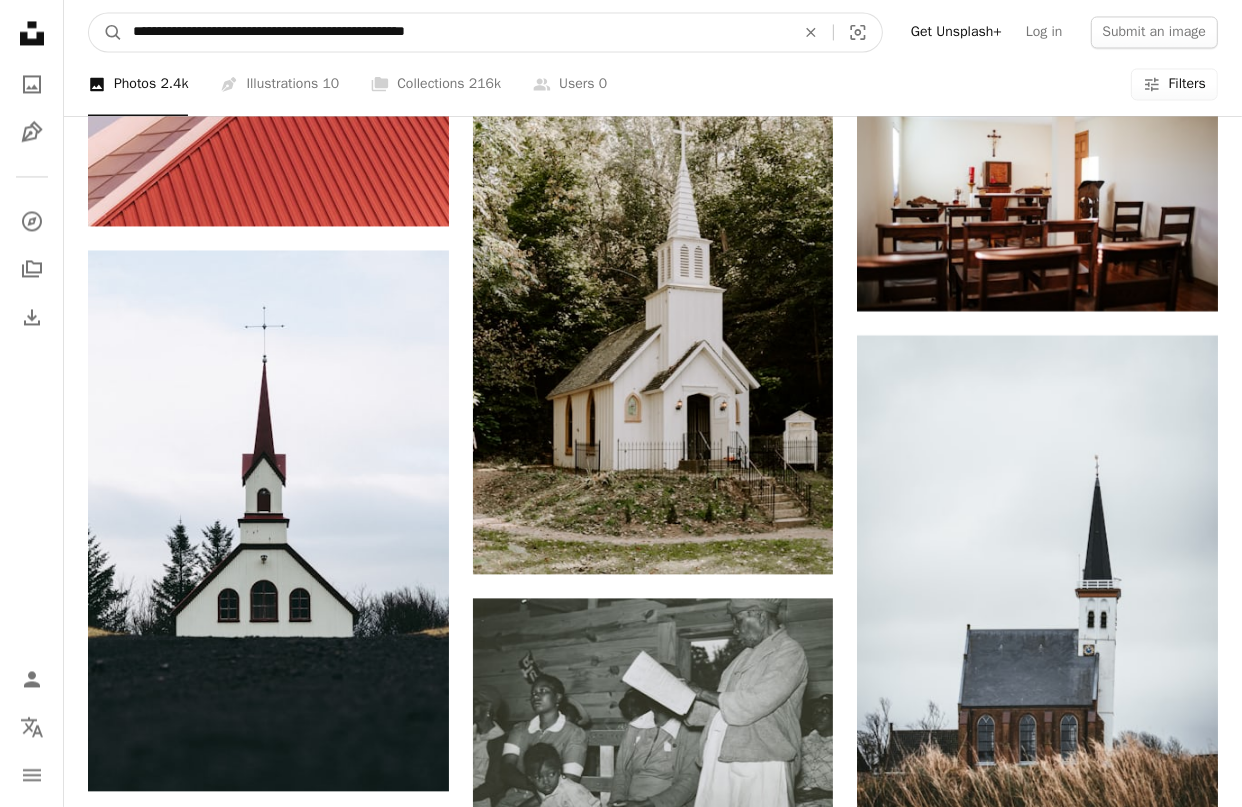 click on "**********" at bounding box center (456, 32) 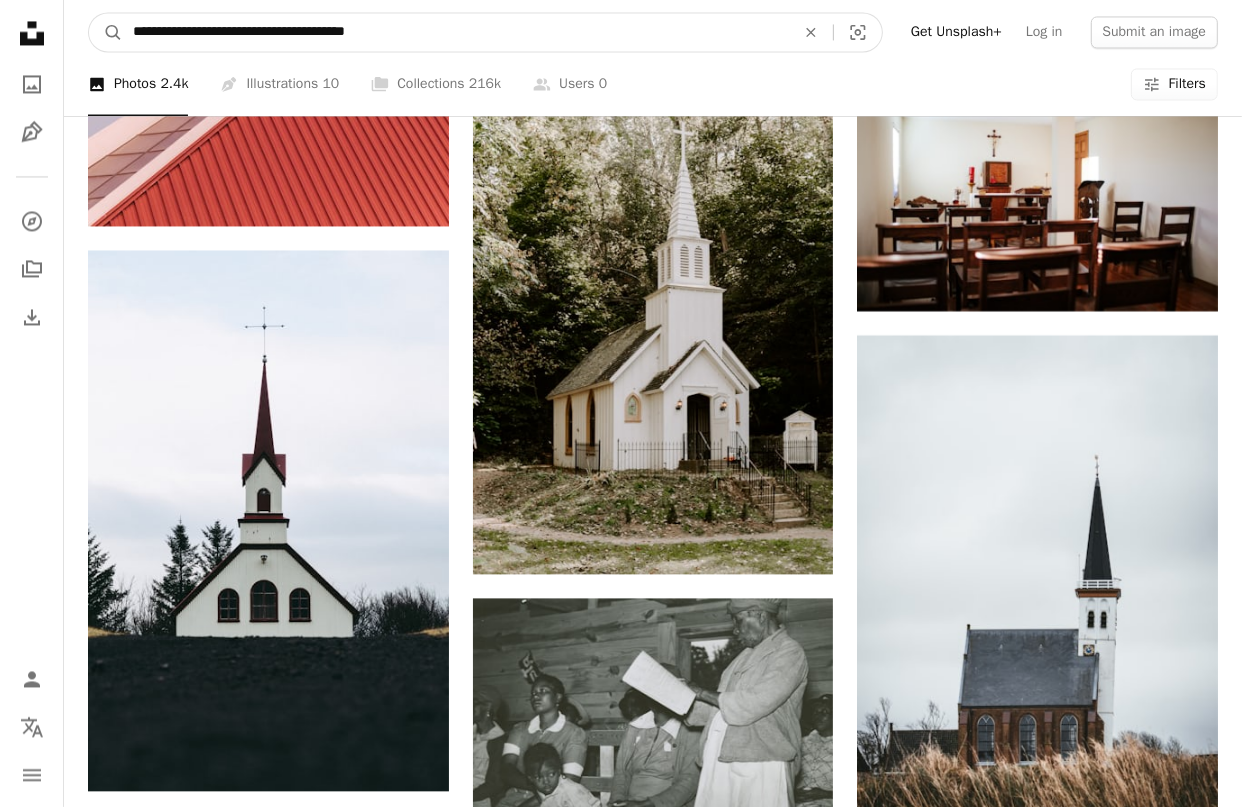 click on "**********" at bounding box center (456, 32) 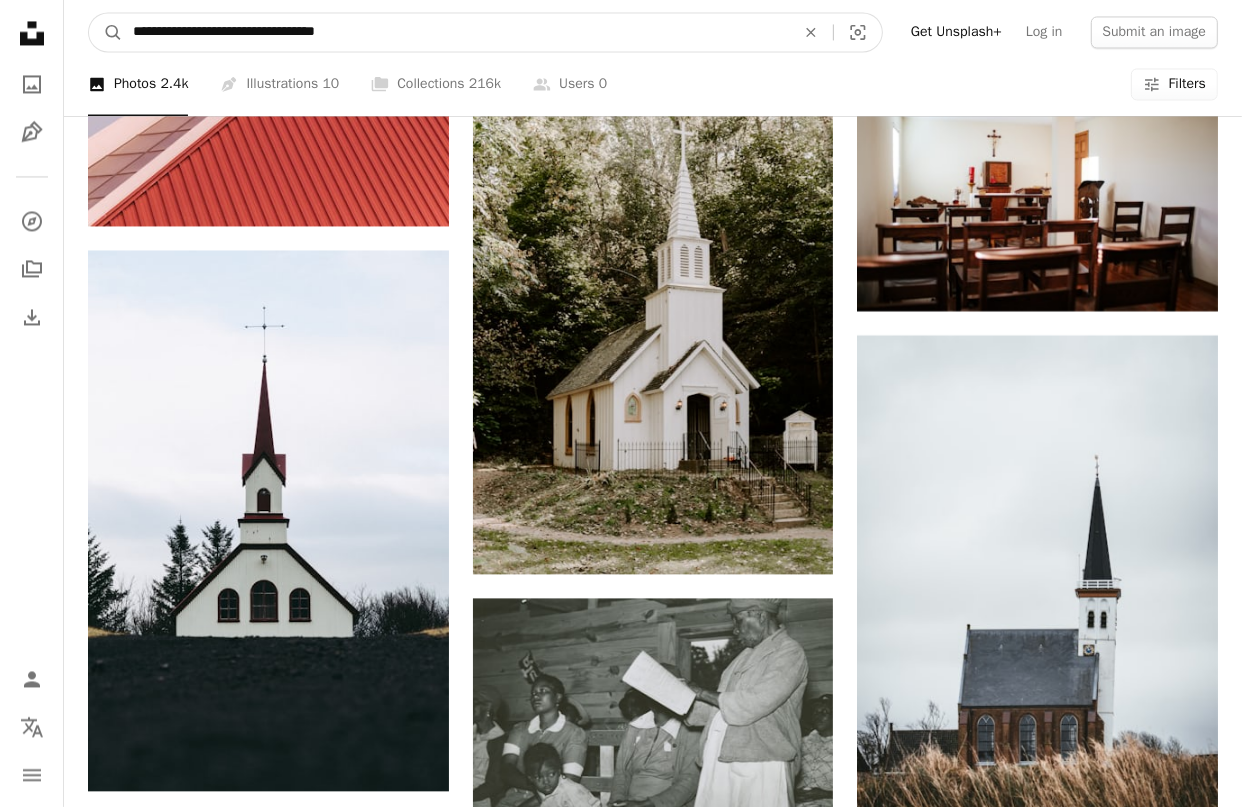 click on "**********" at bounding box center [456, 32] 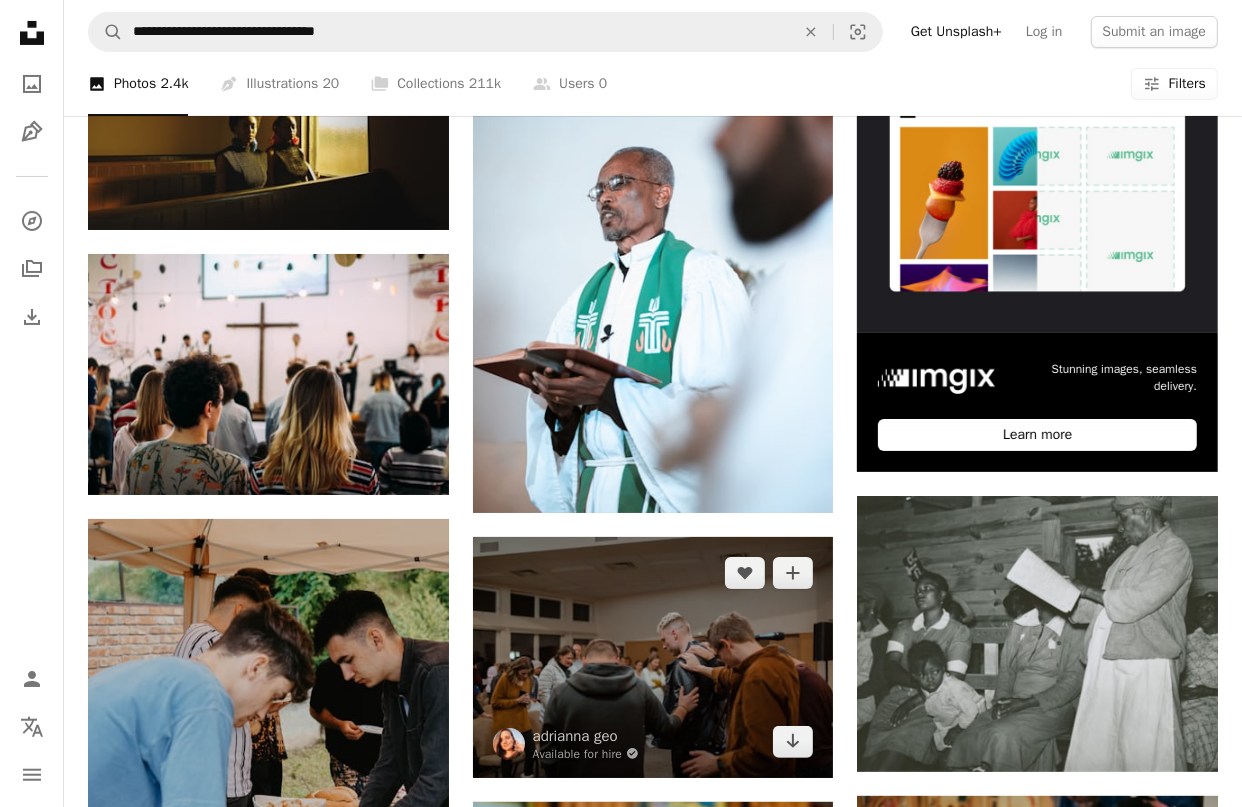 scroll, scrollTop: 0, scrollLeft: 0, axis: both 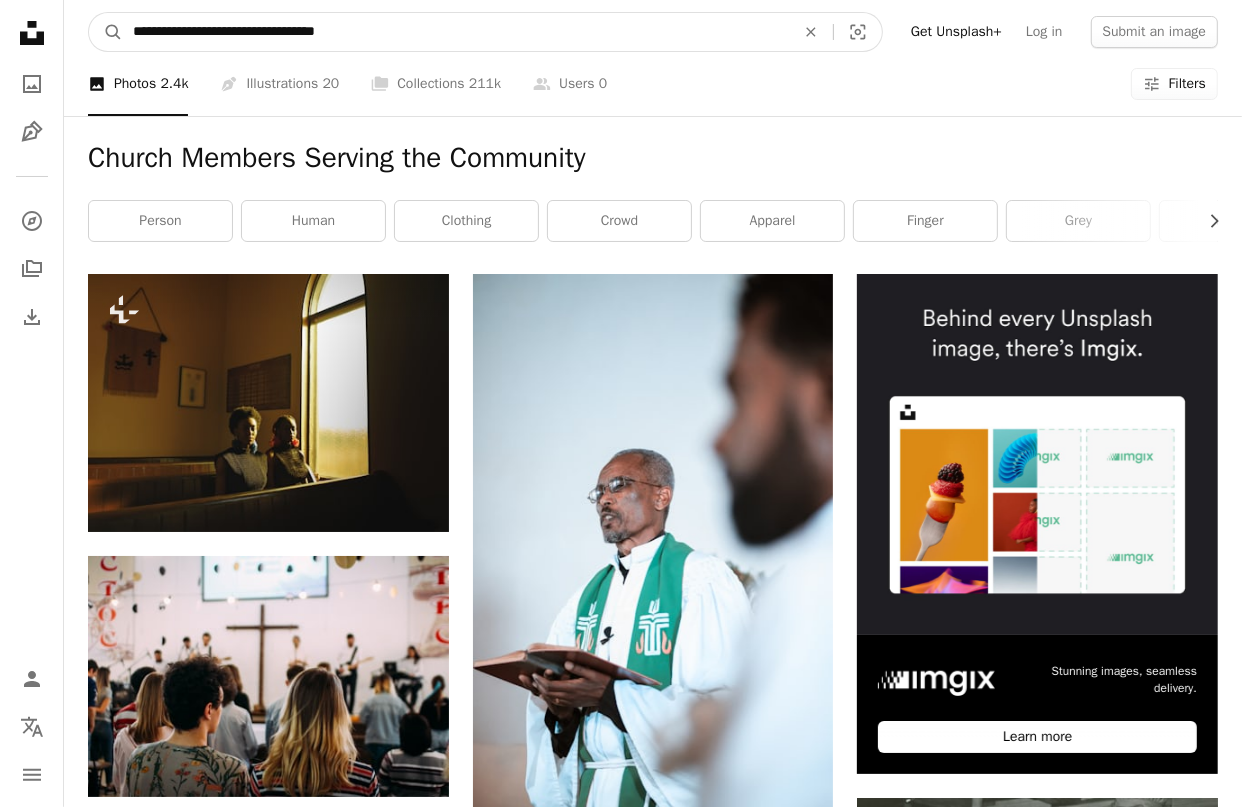 click on "**********" at bounding box center (456, 32) 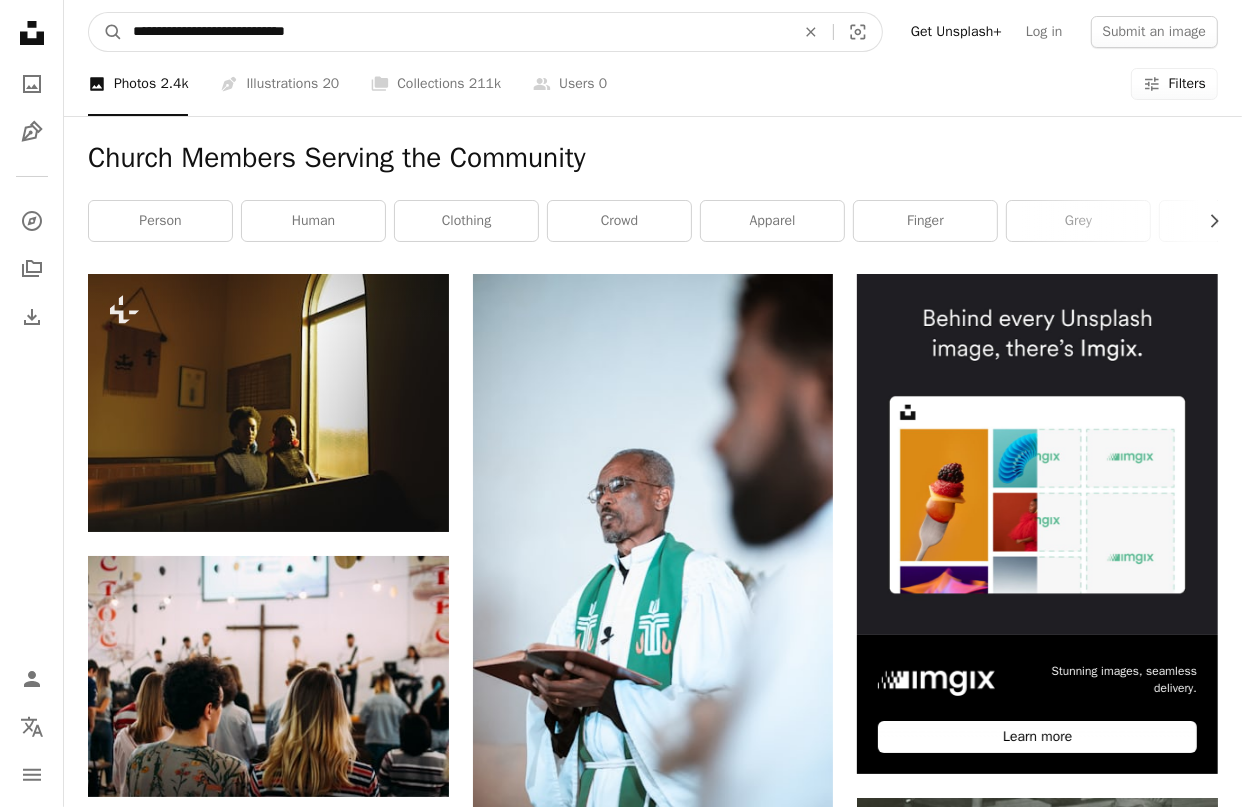 type on "**********" 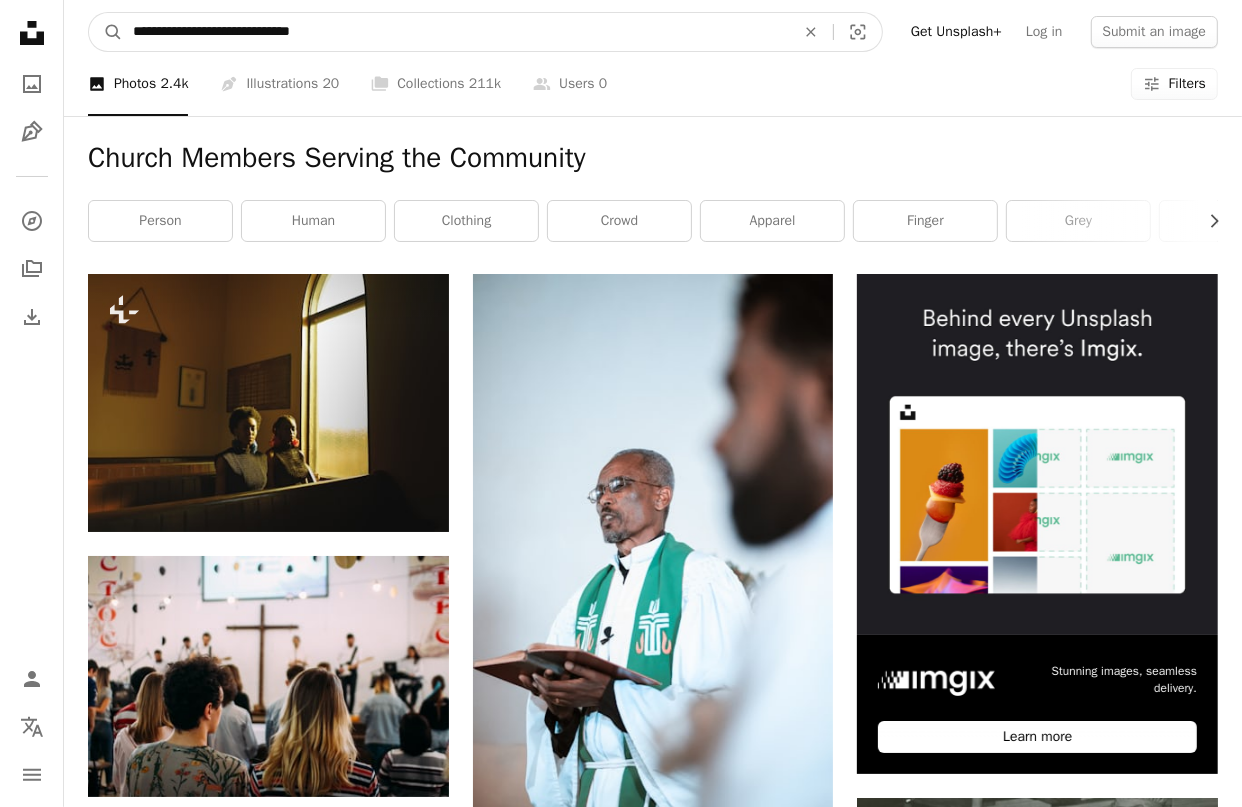 click on "A magnifying glass" at bounding box center [106, 32] 